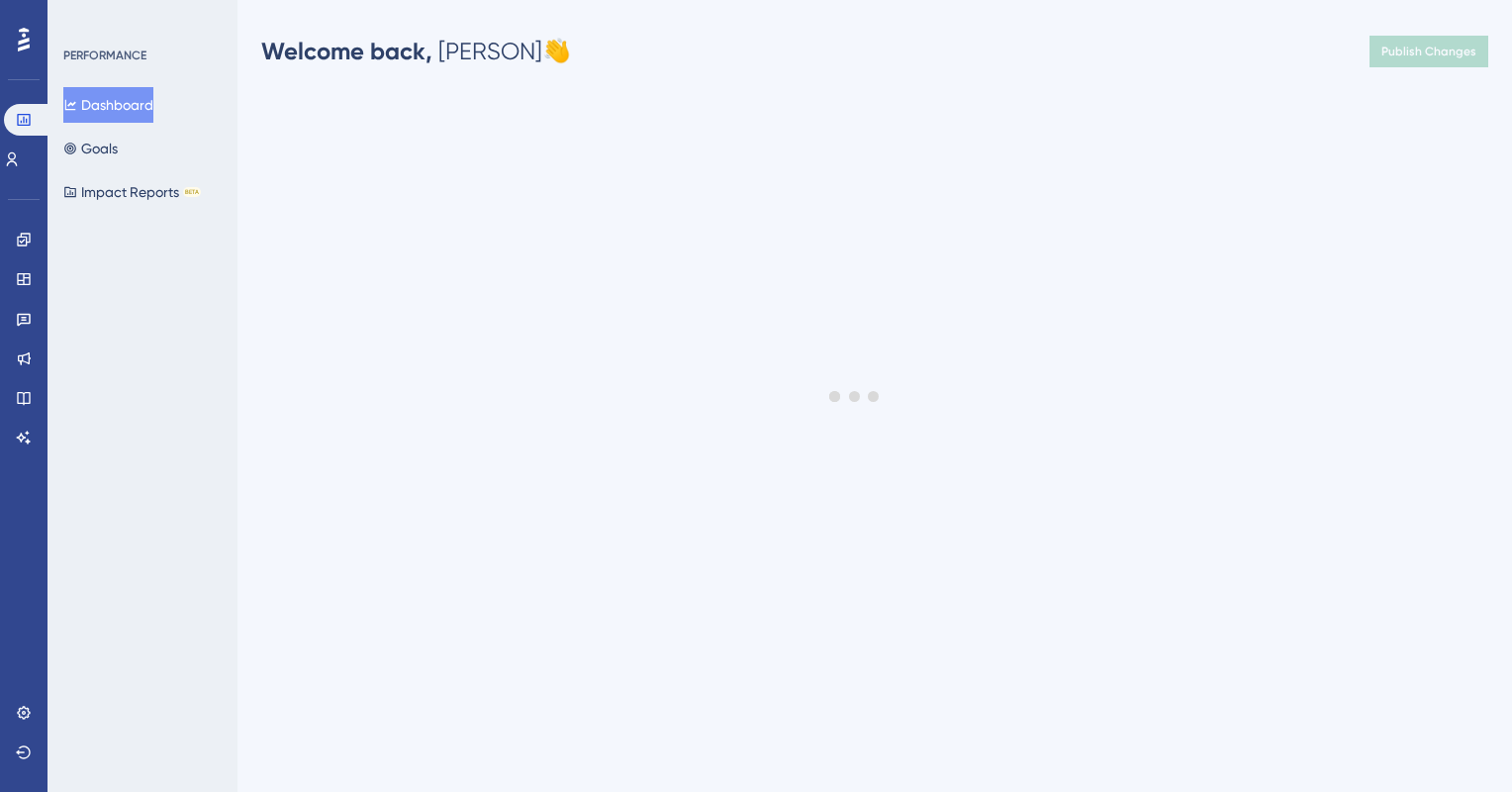 scroll, scrollTop: 0, scrollLeft: 0, axis: both 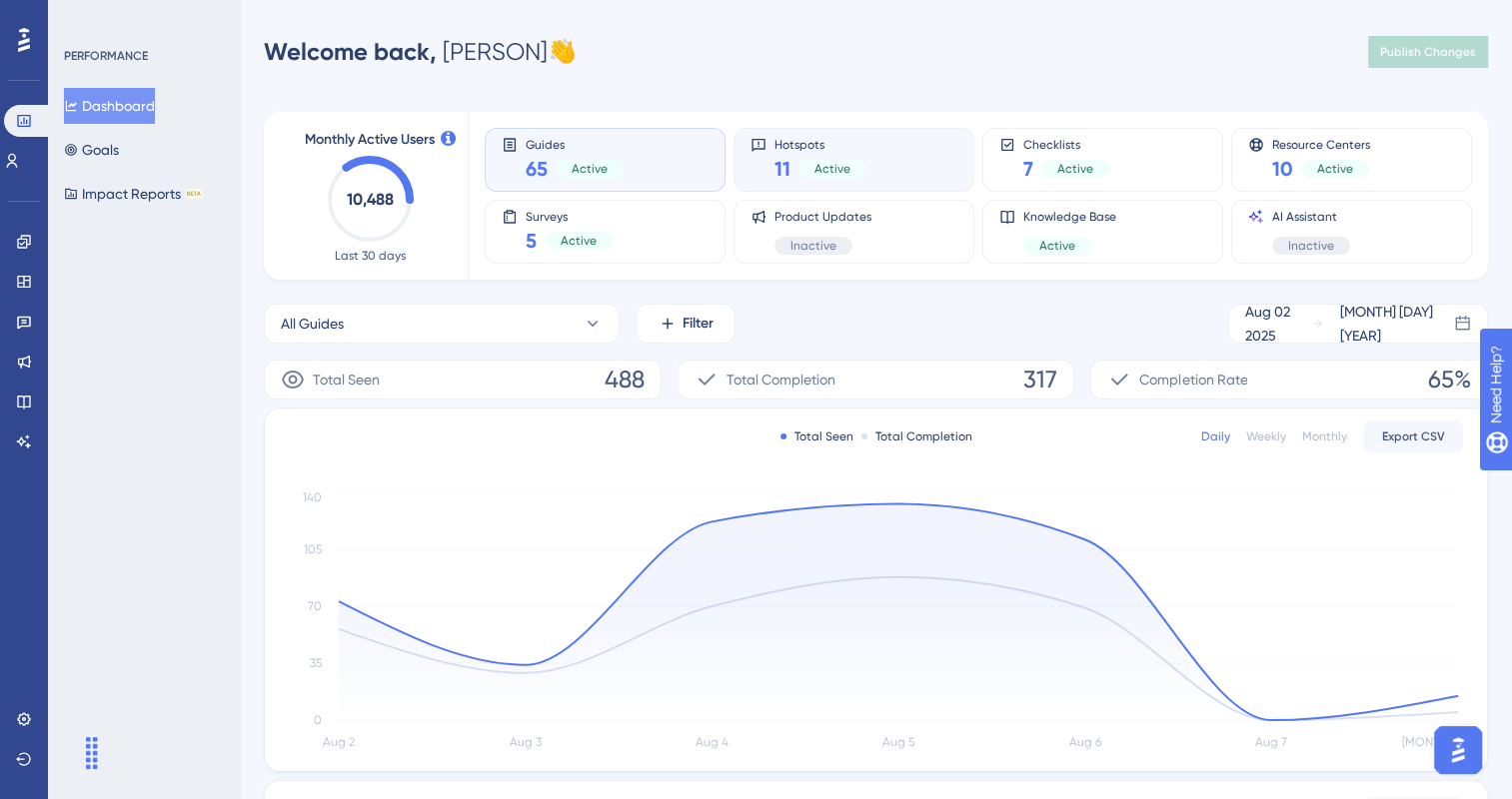click on "Hotspots 11 Active" at bounding box center [853, 160] 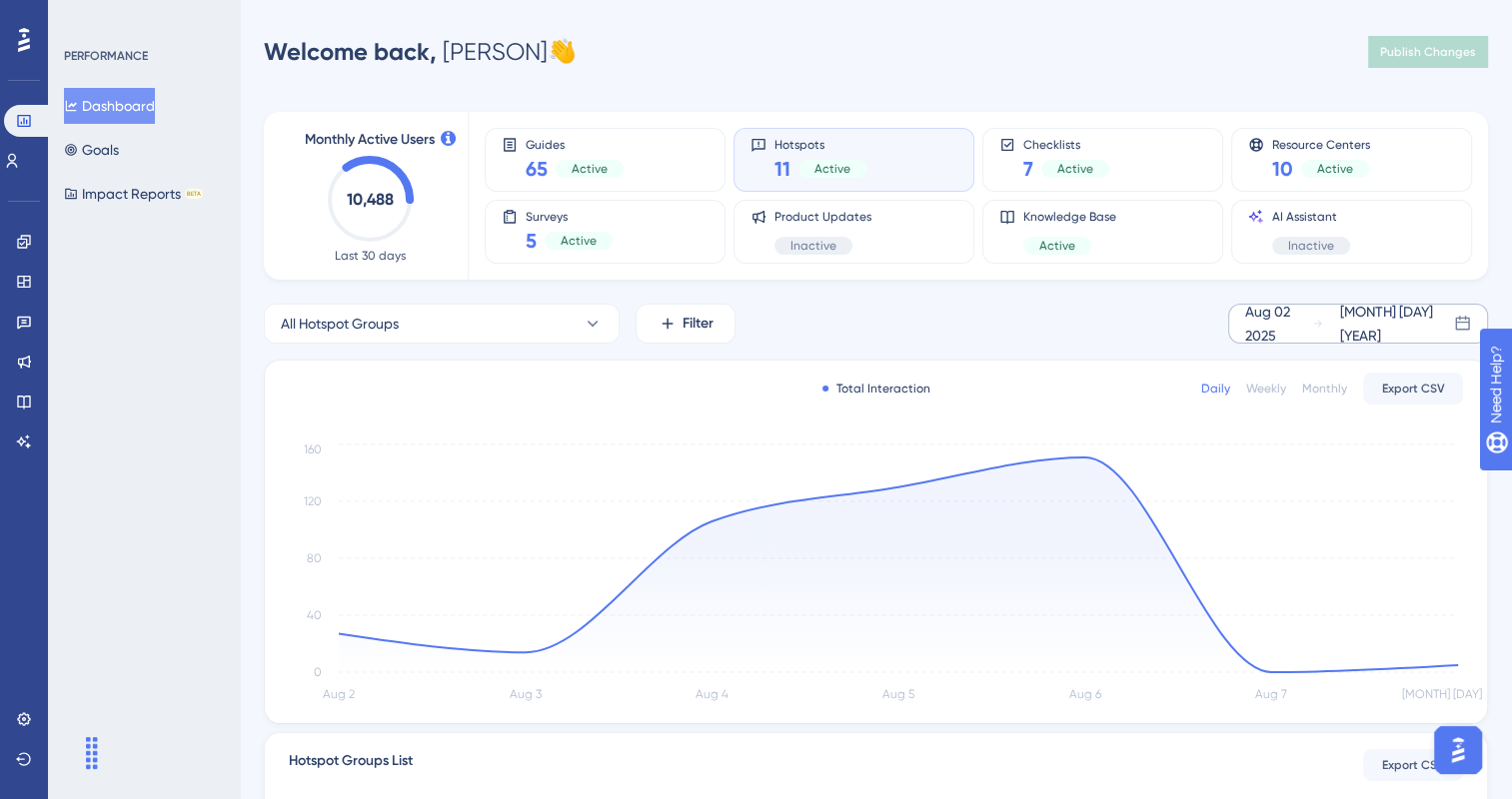 click on "Aug 02 2025" at bounding box center (1278, 324) 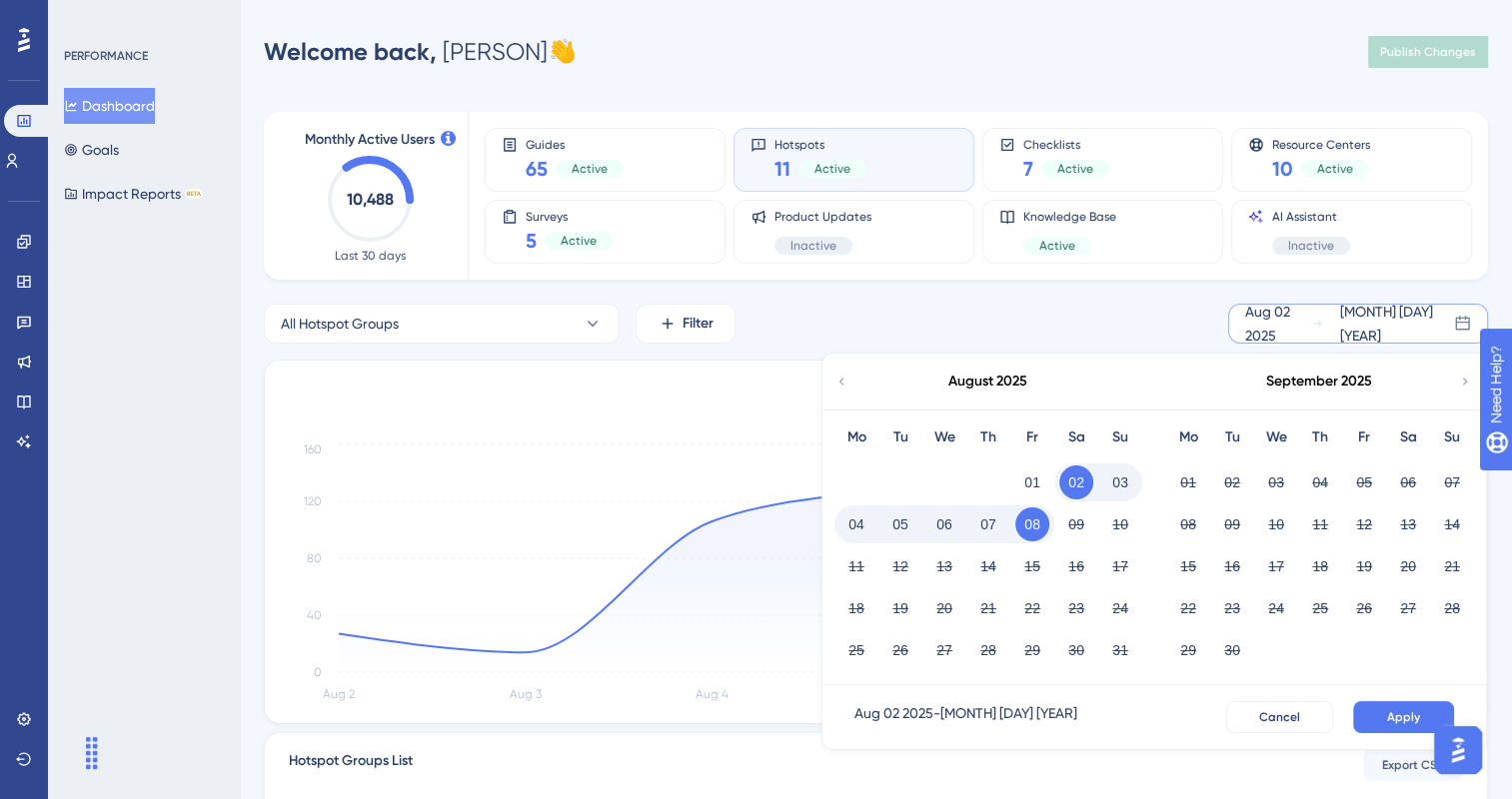 click on "07" at bounding box center (988, 524) 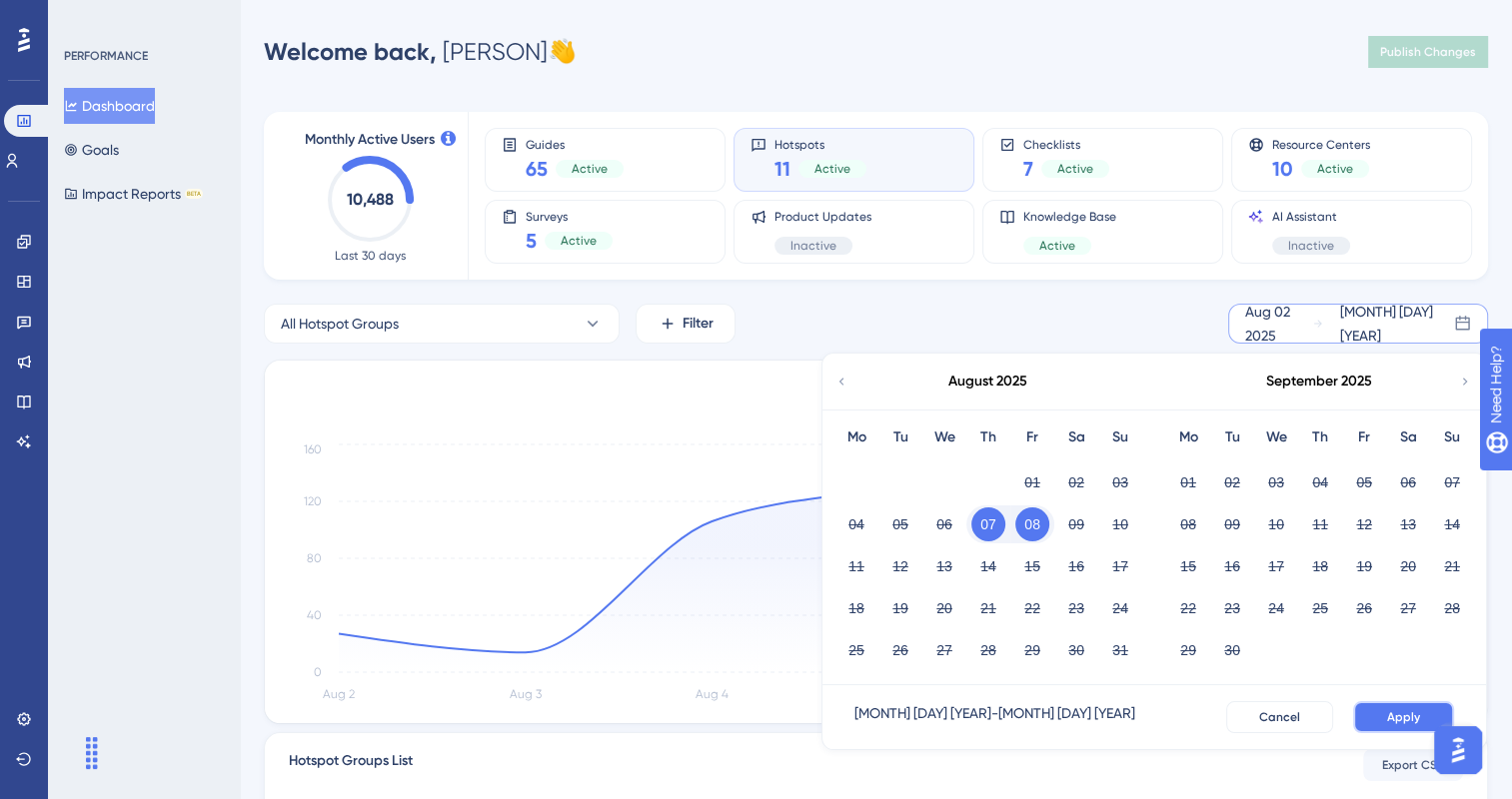 click on "Apply" at bounding box center (1403, 717) 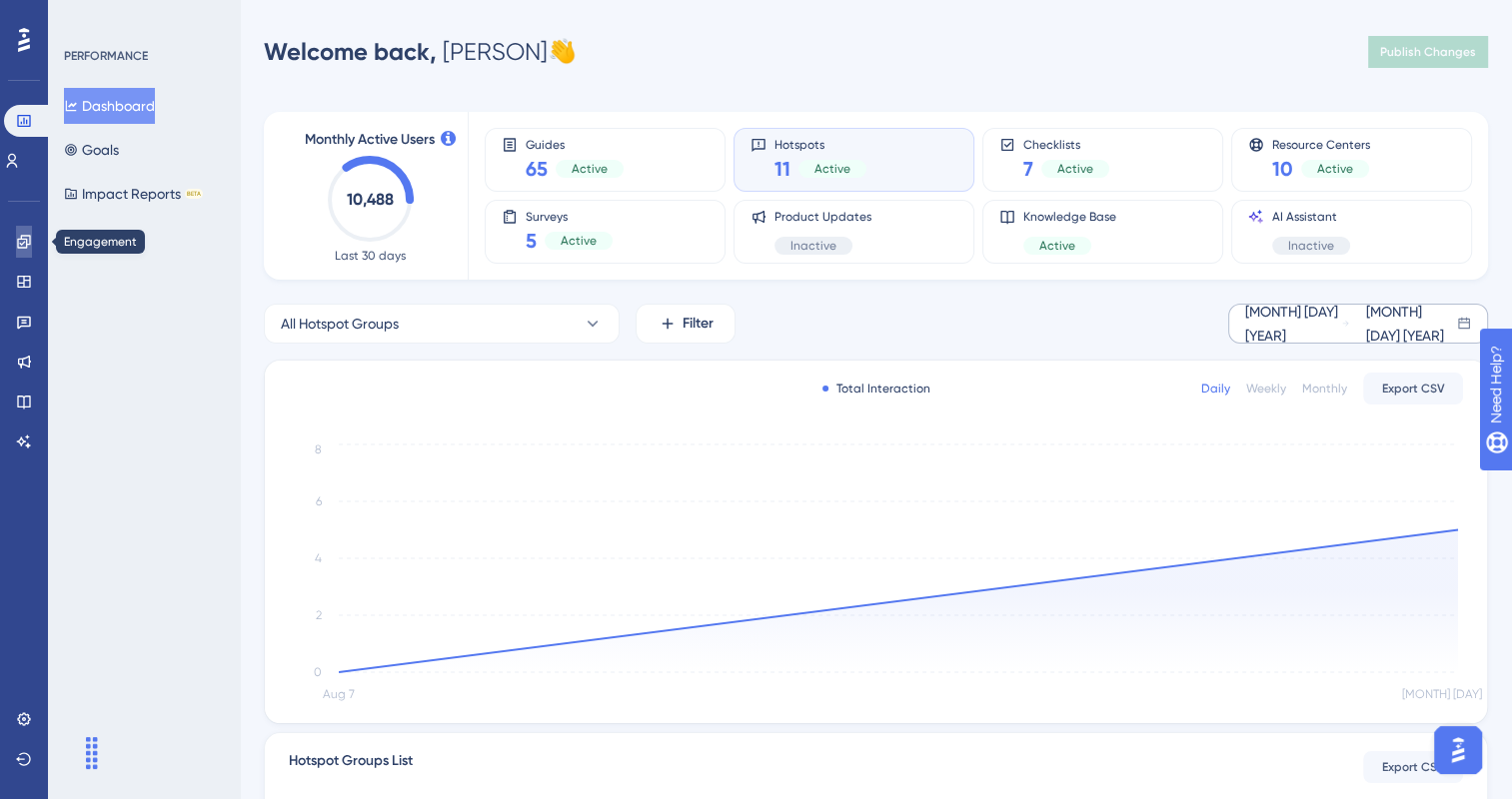 click 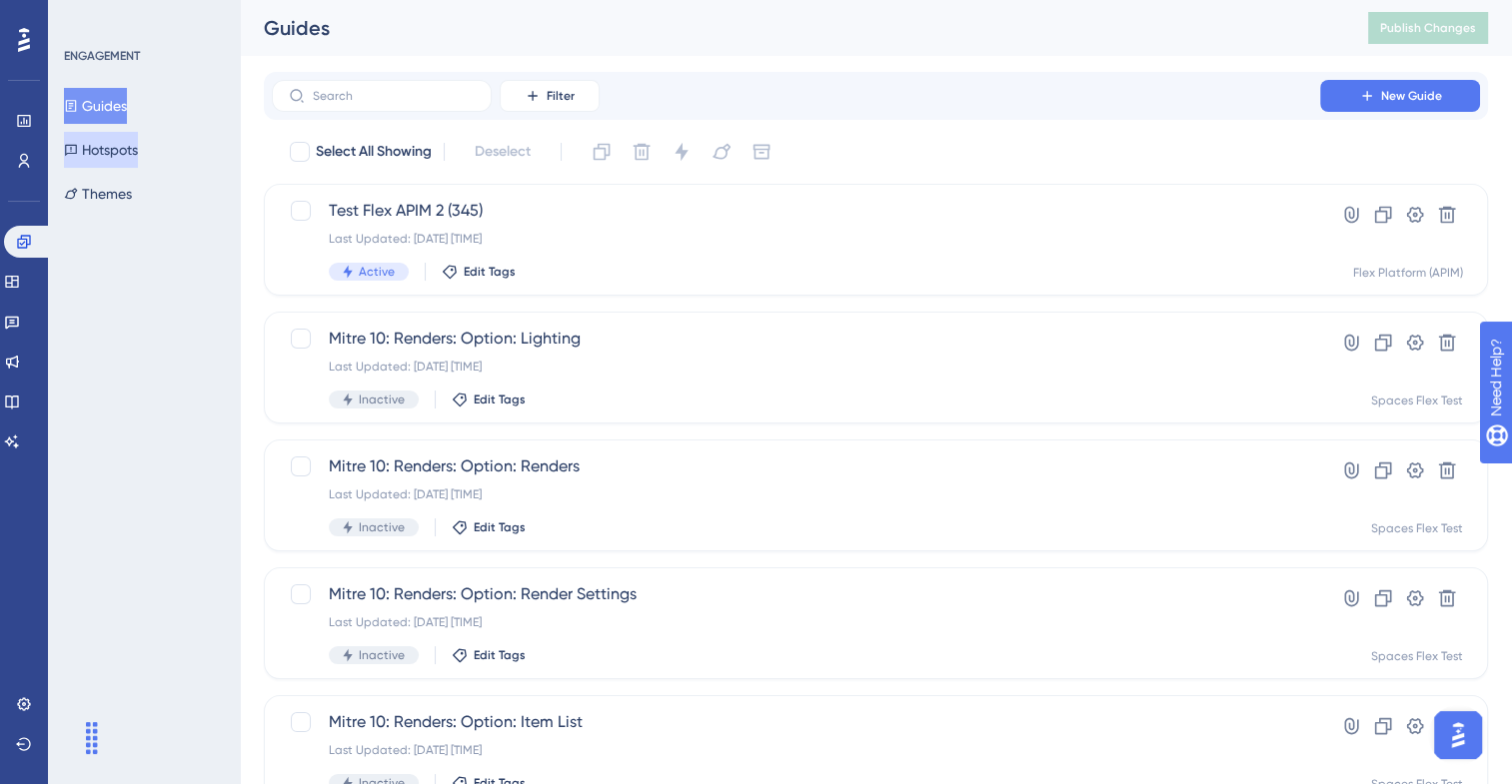 click on "Hotspots" at bounding box center (101, 150) 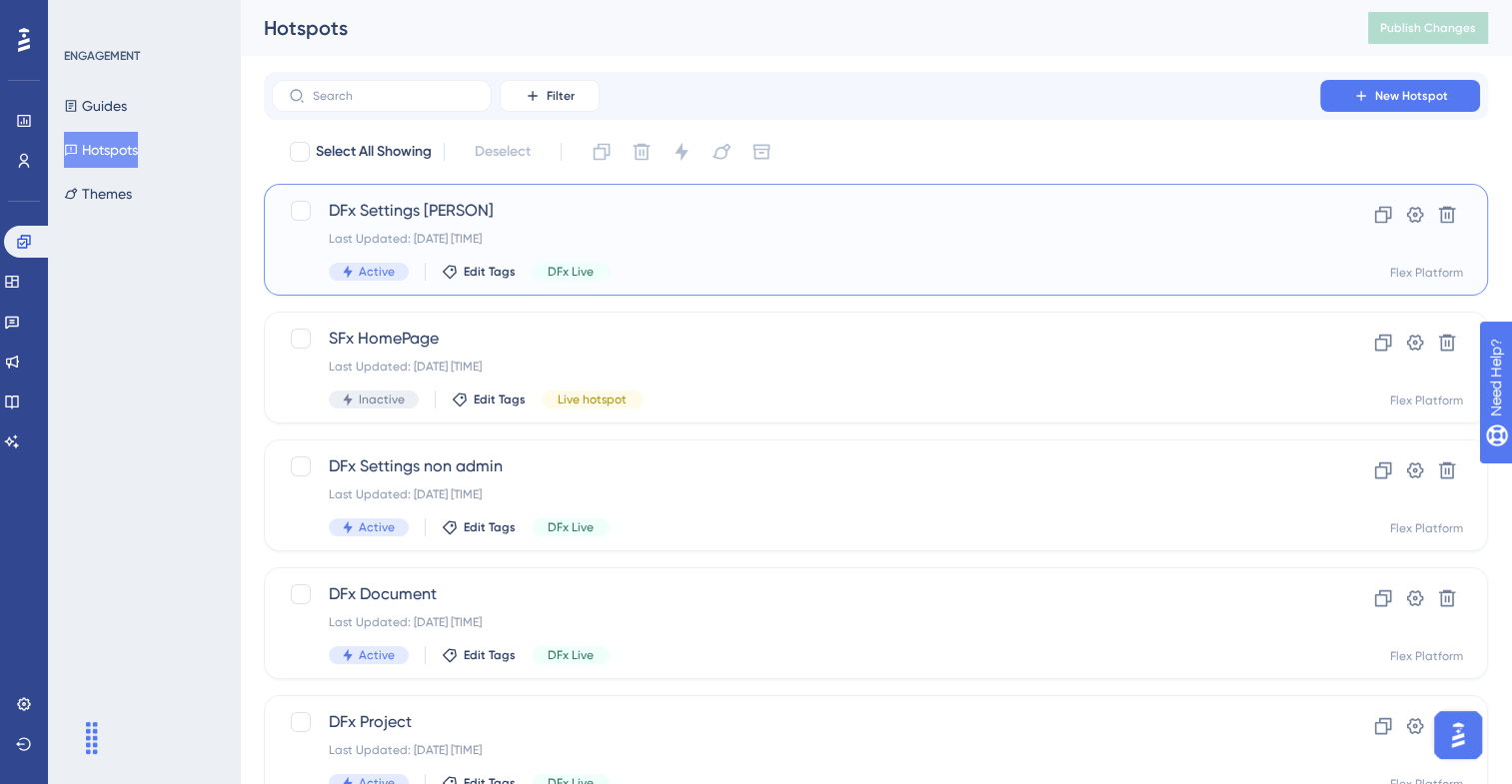 click on "Last Updated: 06 Aug 2025 01:58 pm" at bounding box center (795, 239) 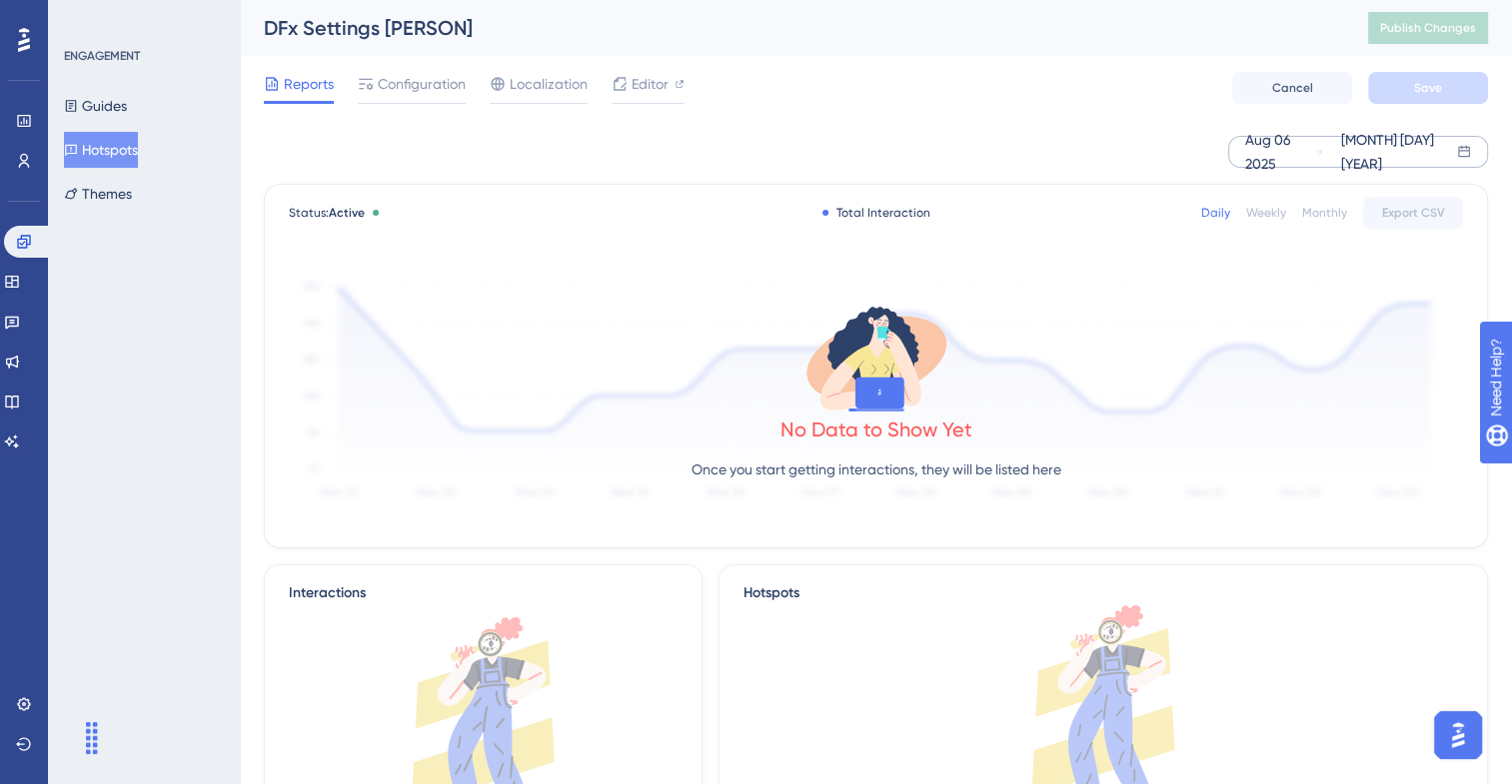 click on "Aug 06 2025" at bounding box center (1279, 152) 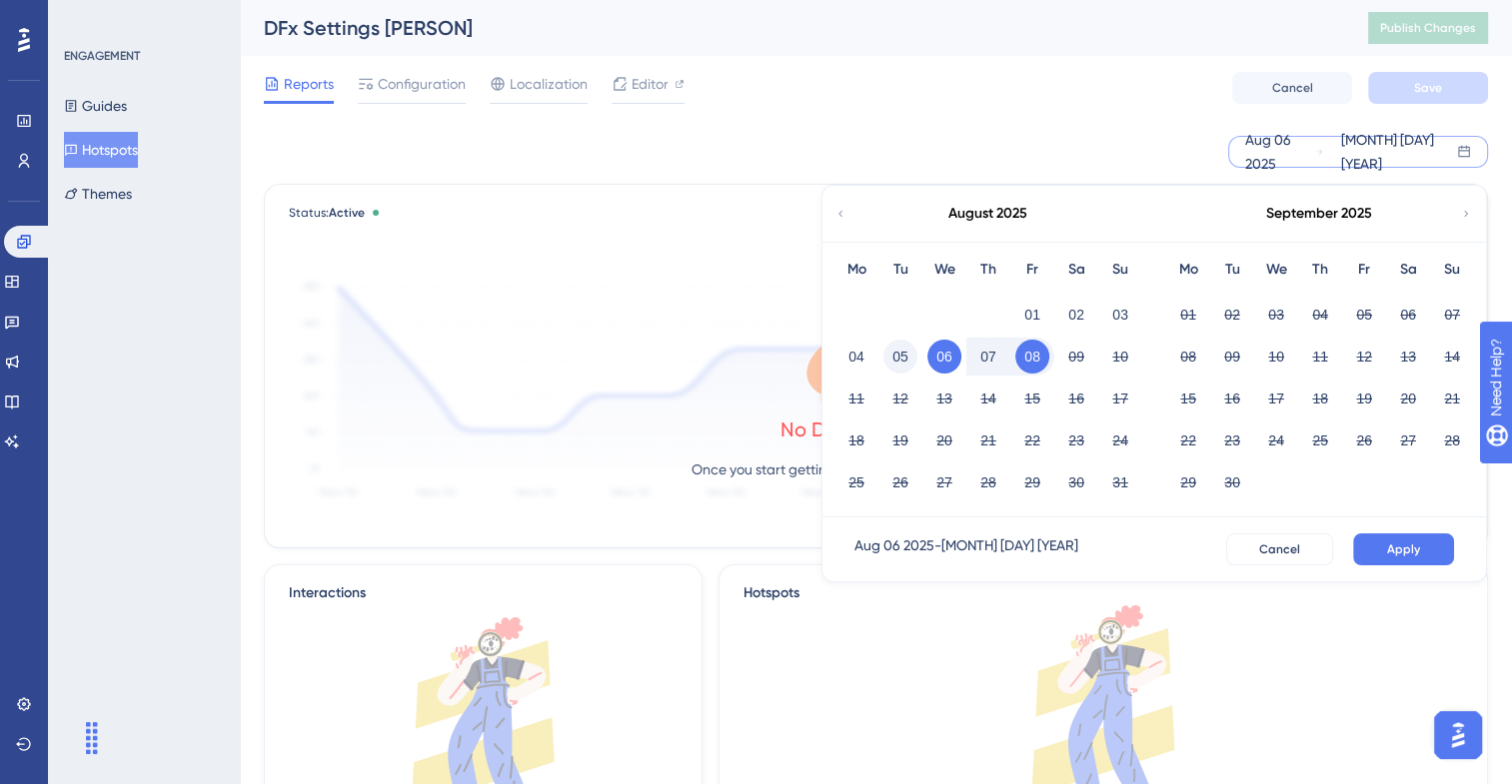 click on "05" at bounding box center [900, 357] 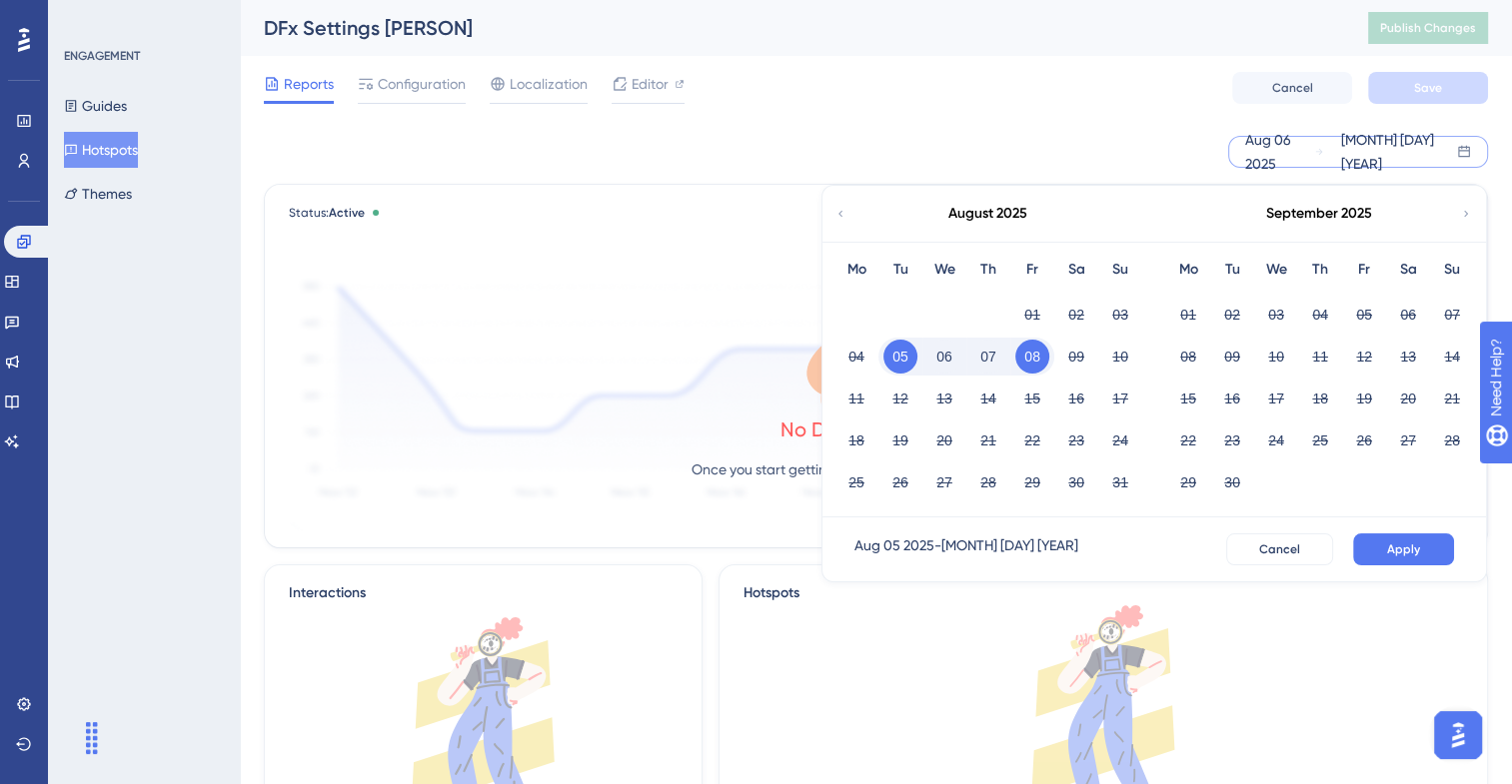 click on "07" at bounding box center (988, 357) 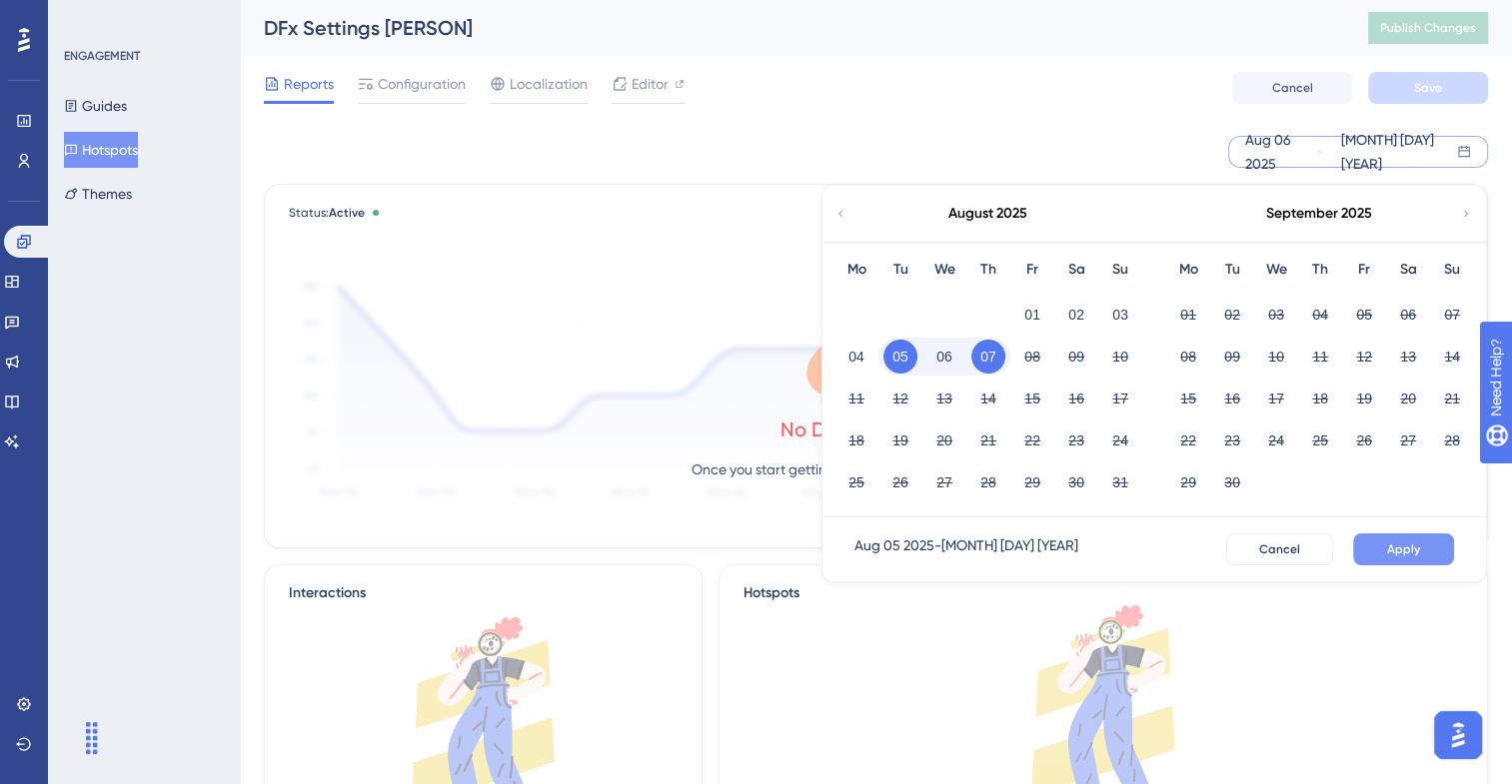 click on "Apply" at bounding box center (1403, 549) 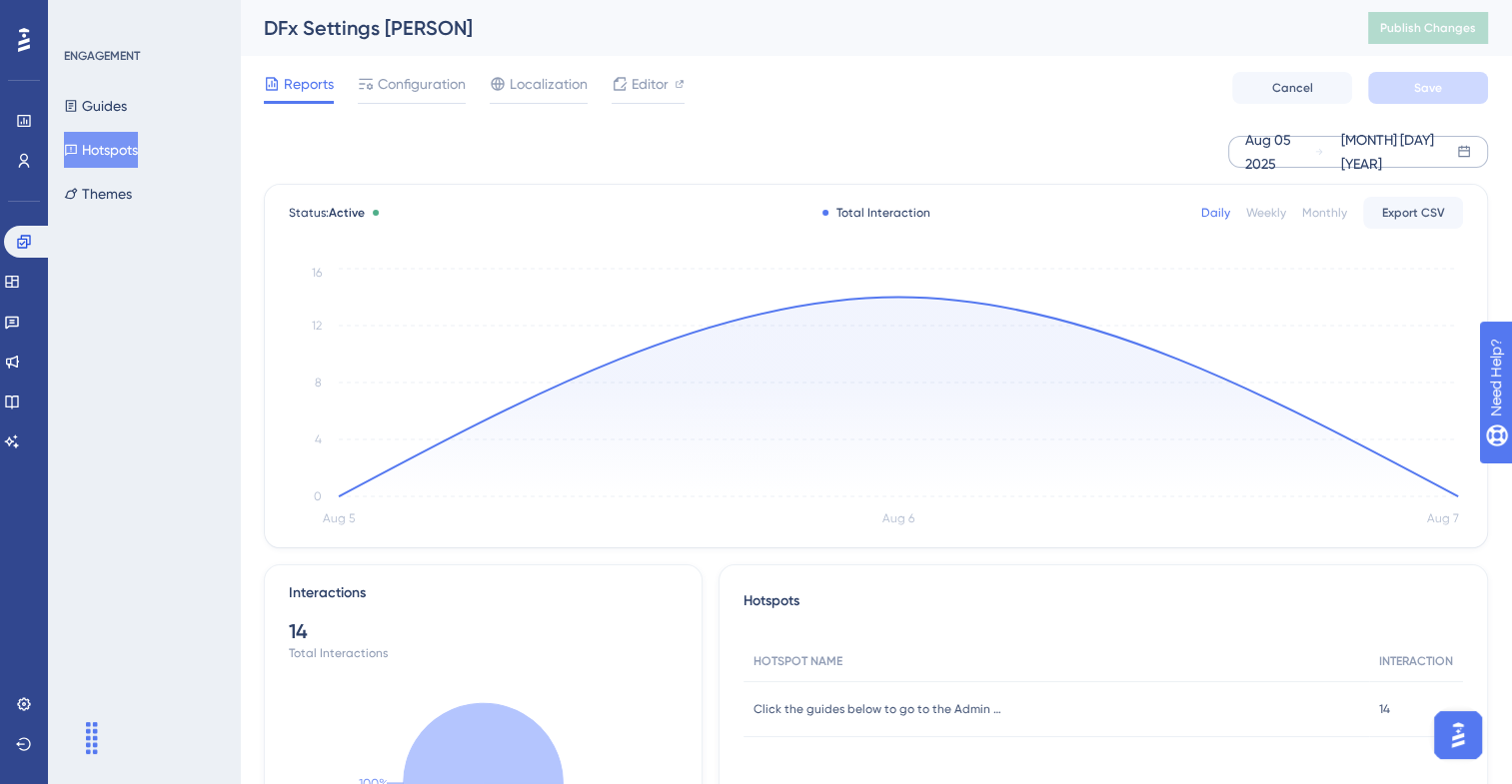 click 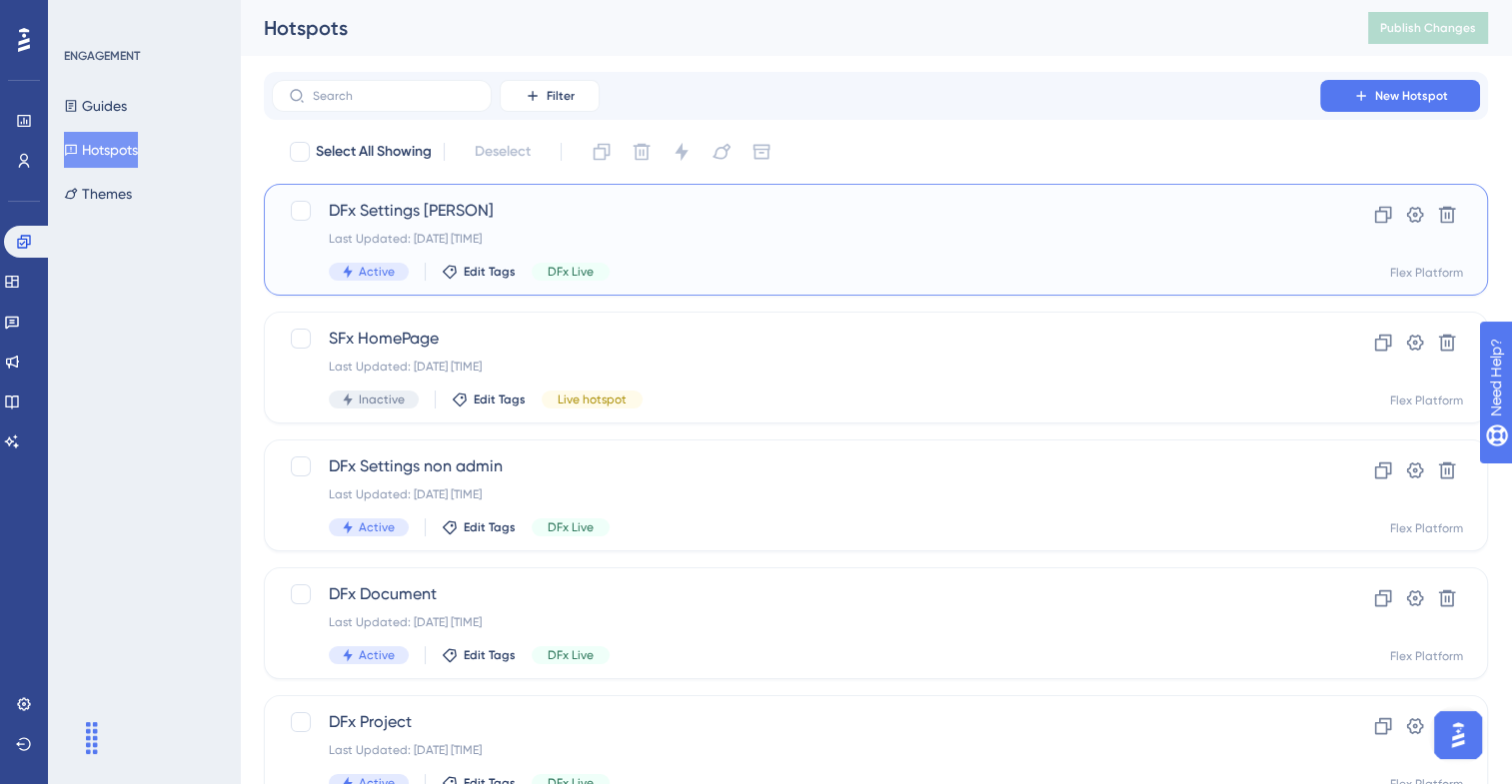 click on "DFx Settings admin user" at bounding box center [795, 211] 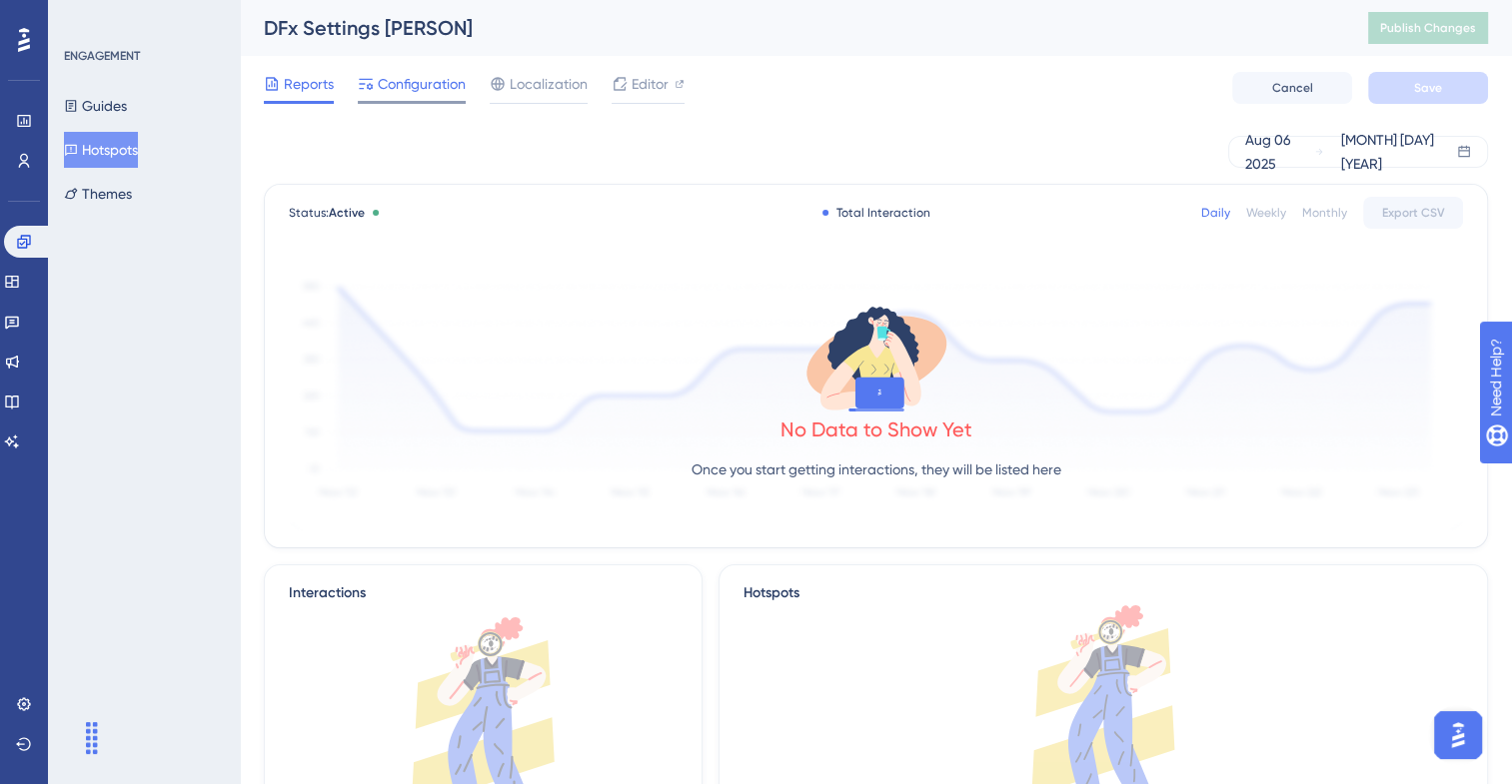click at bounding box center [412, 102] 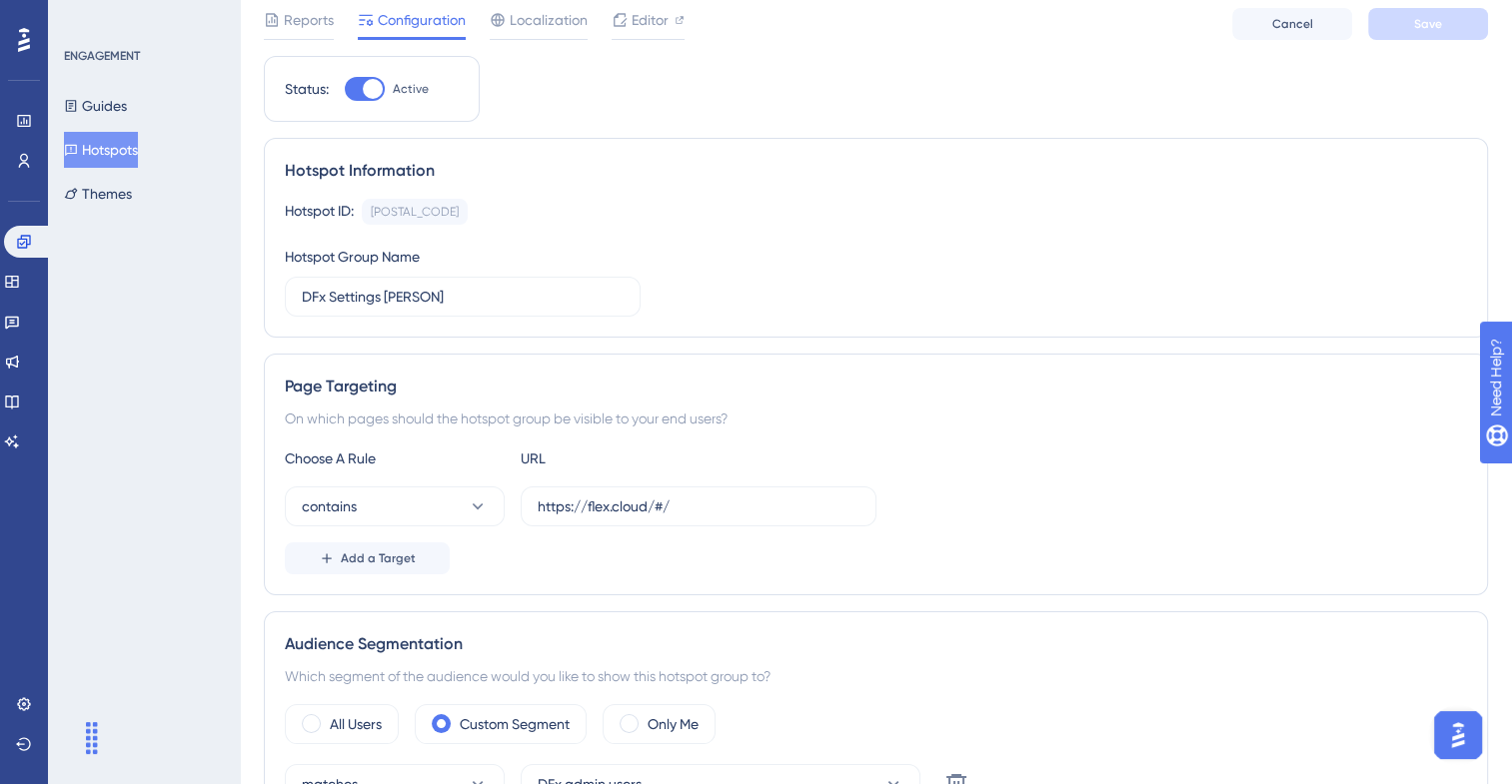 scroll, scrollTop: 0, scrollLeft: 0, axis: both 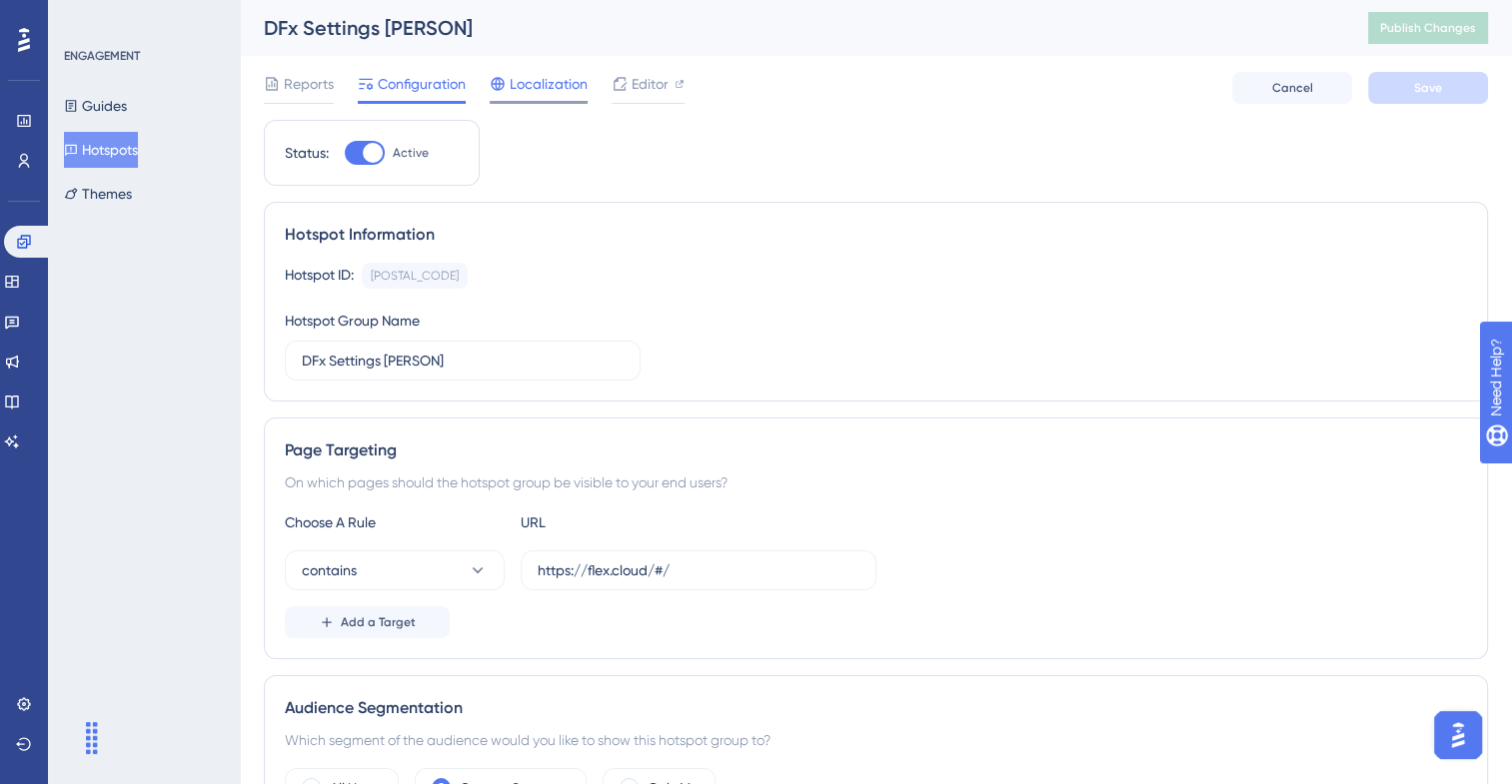 click on "Localization" at bounding box center [539, 88] 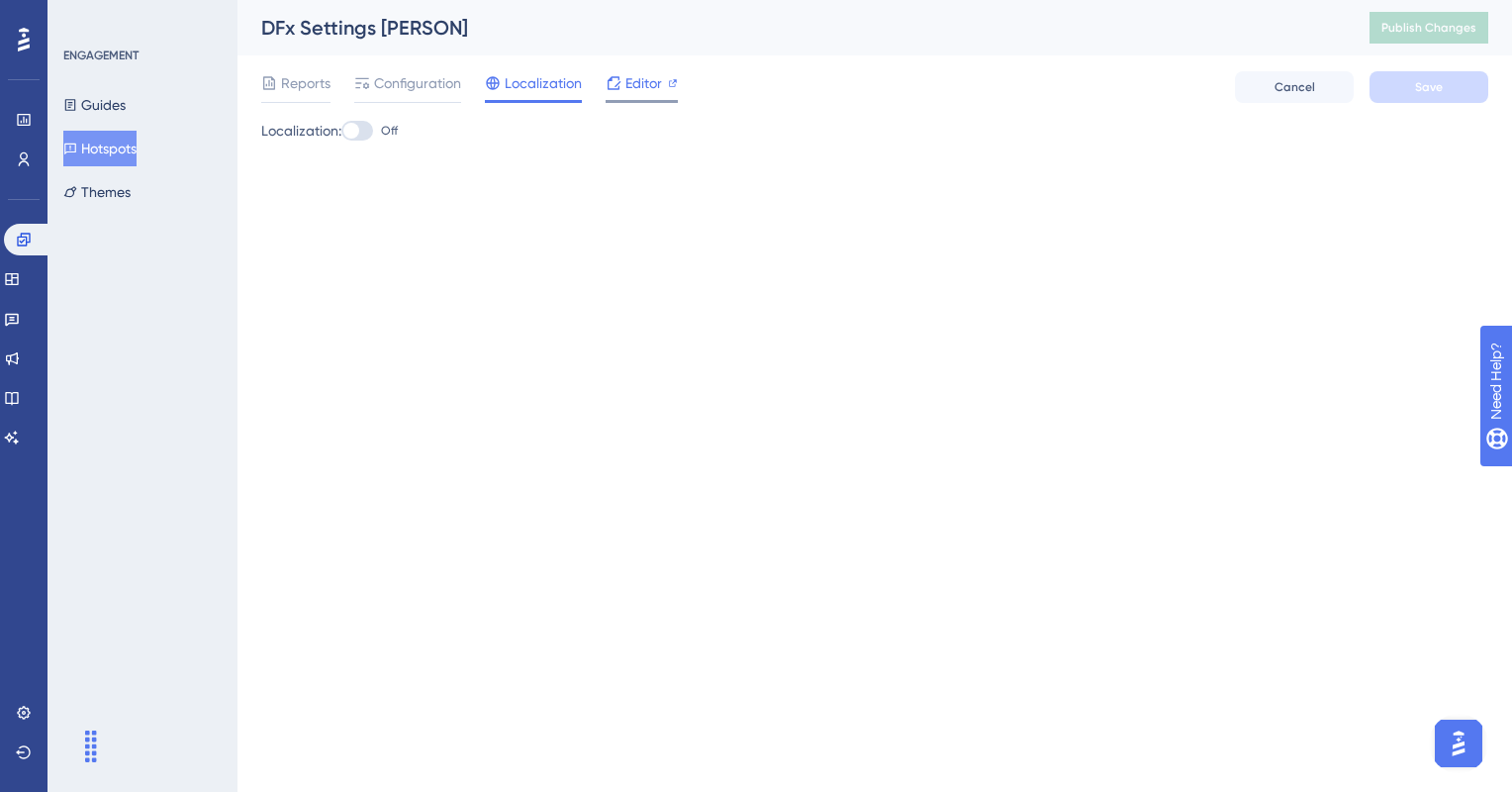 click on "Editor" at bounding box center [643, 83] 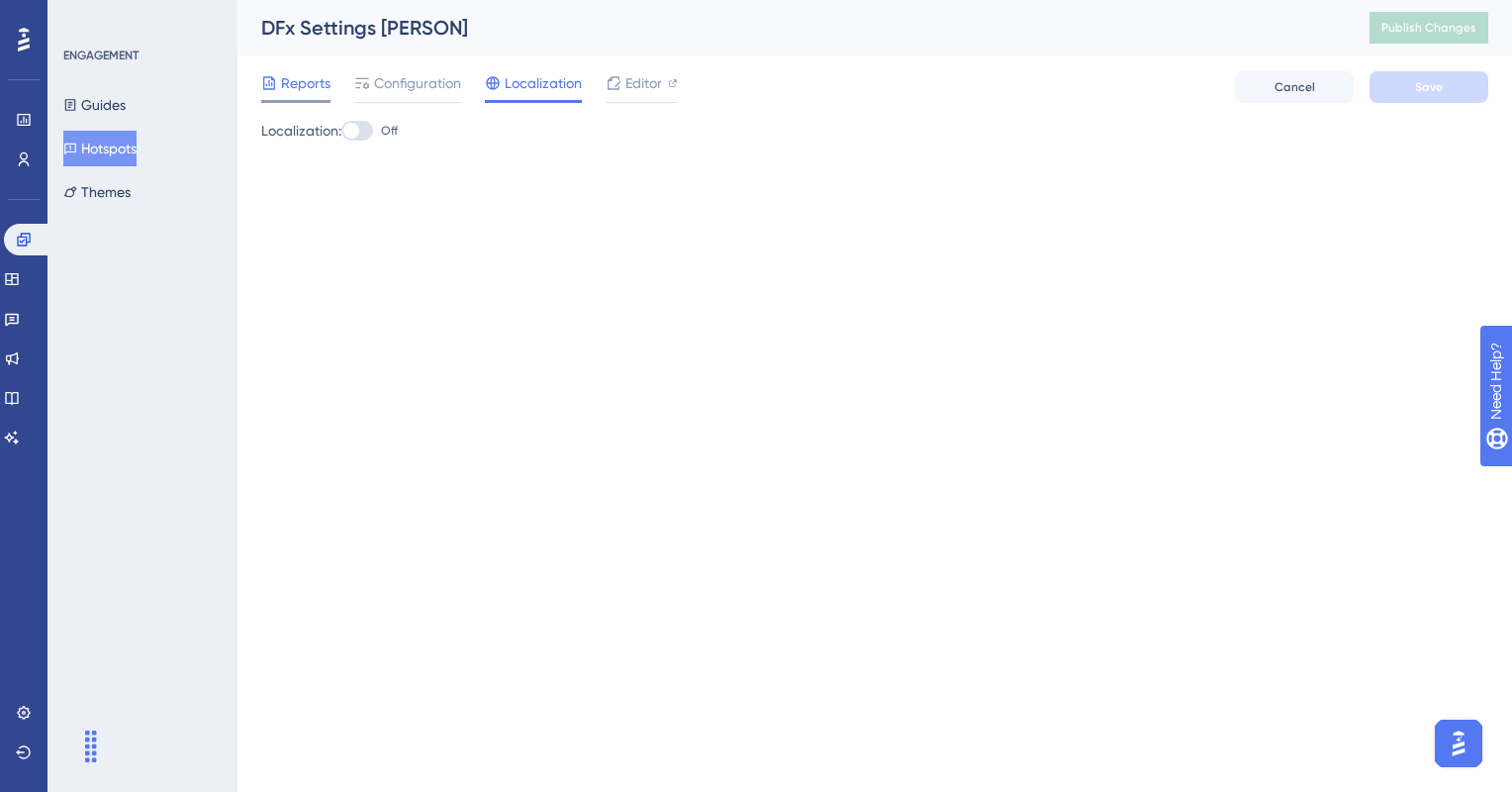 click on "Reports" at bounding box center [306, 83] 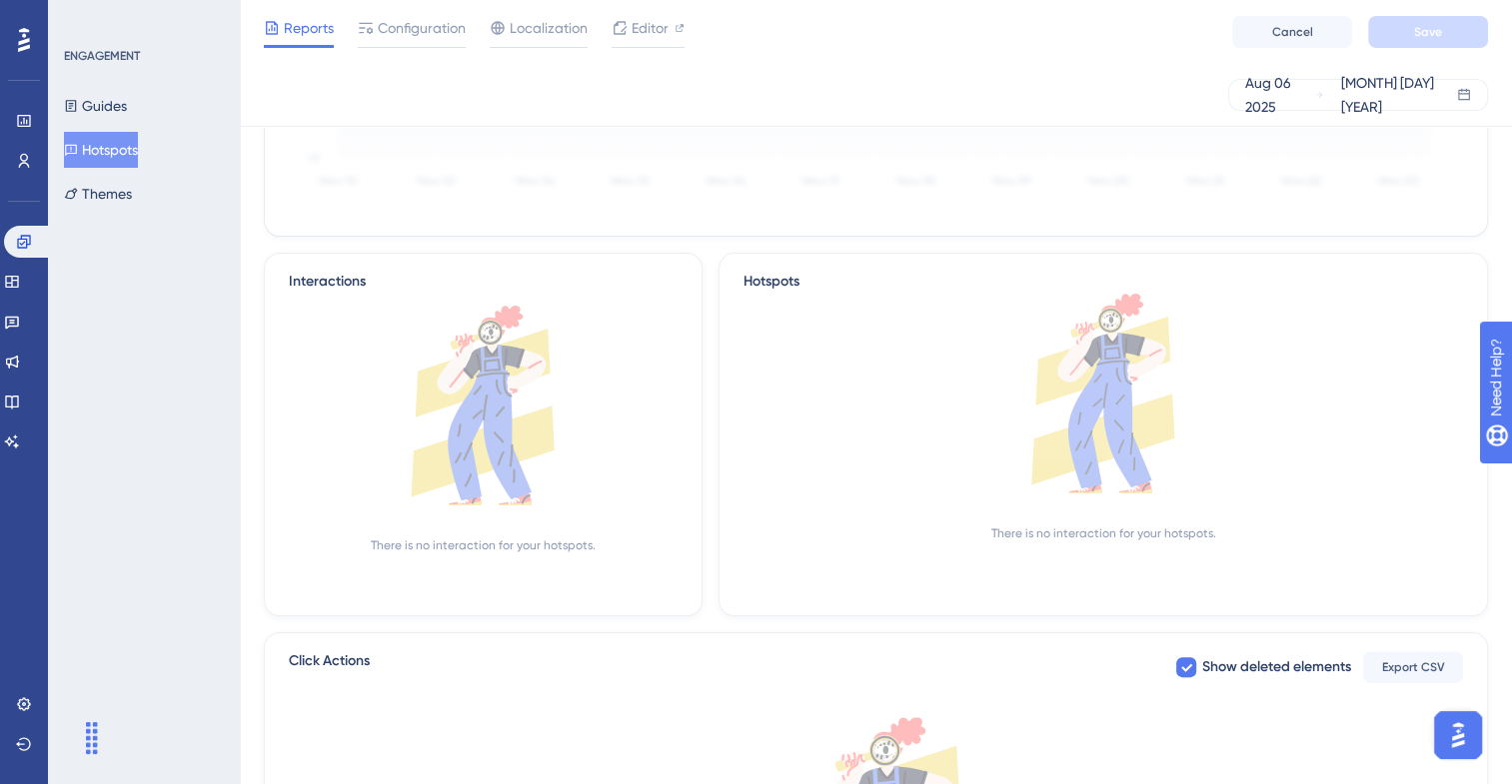 scroll, scrollTop: 399, scrollLeft: 0, axis: vertical 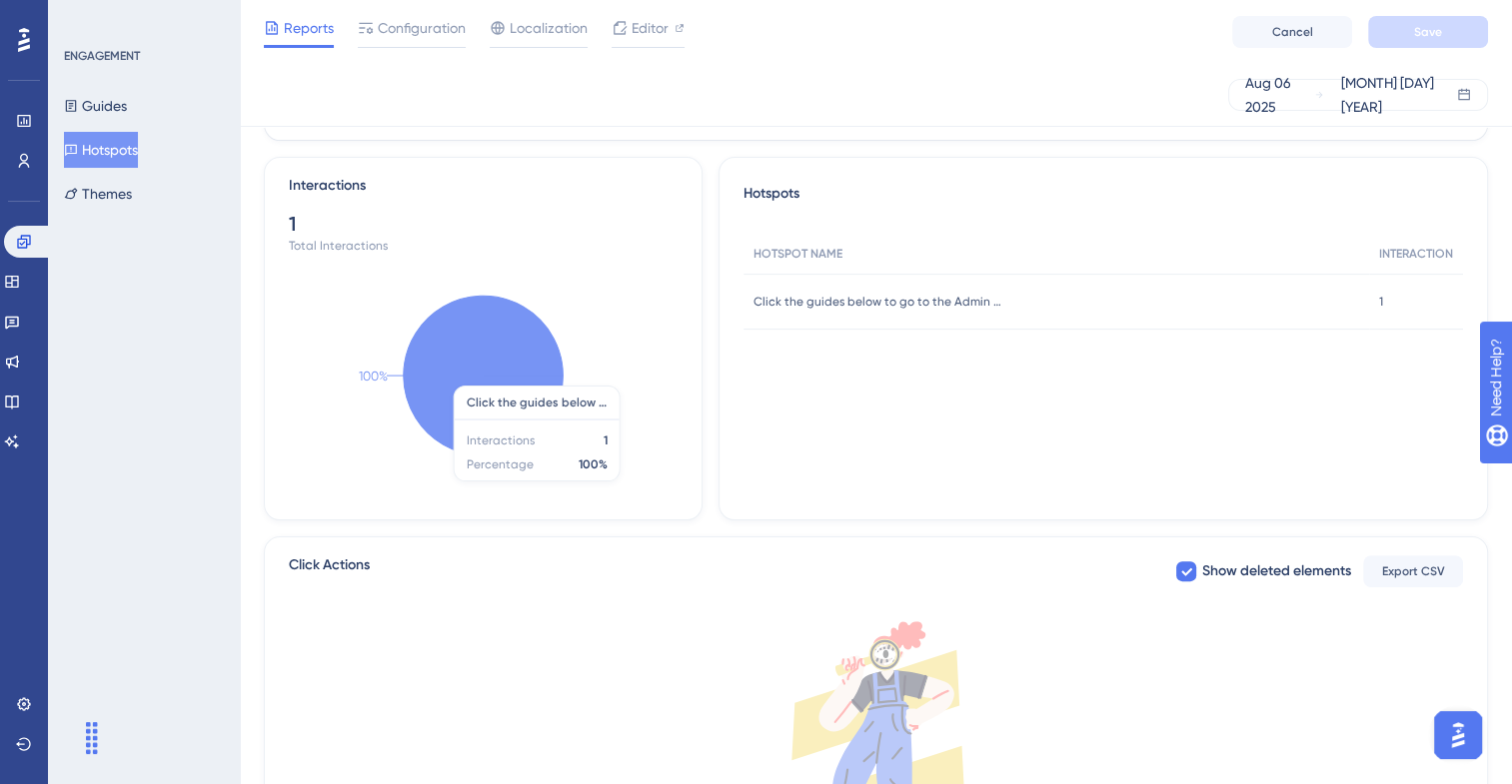 click 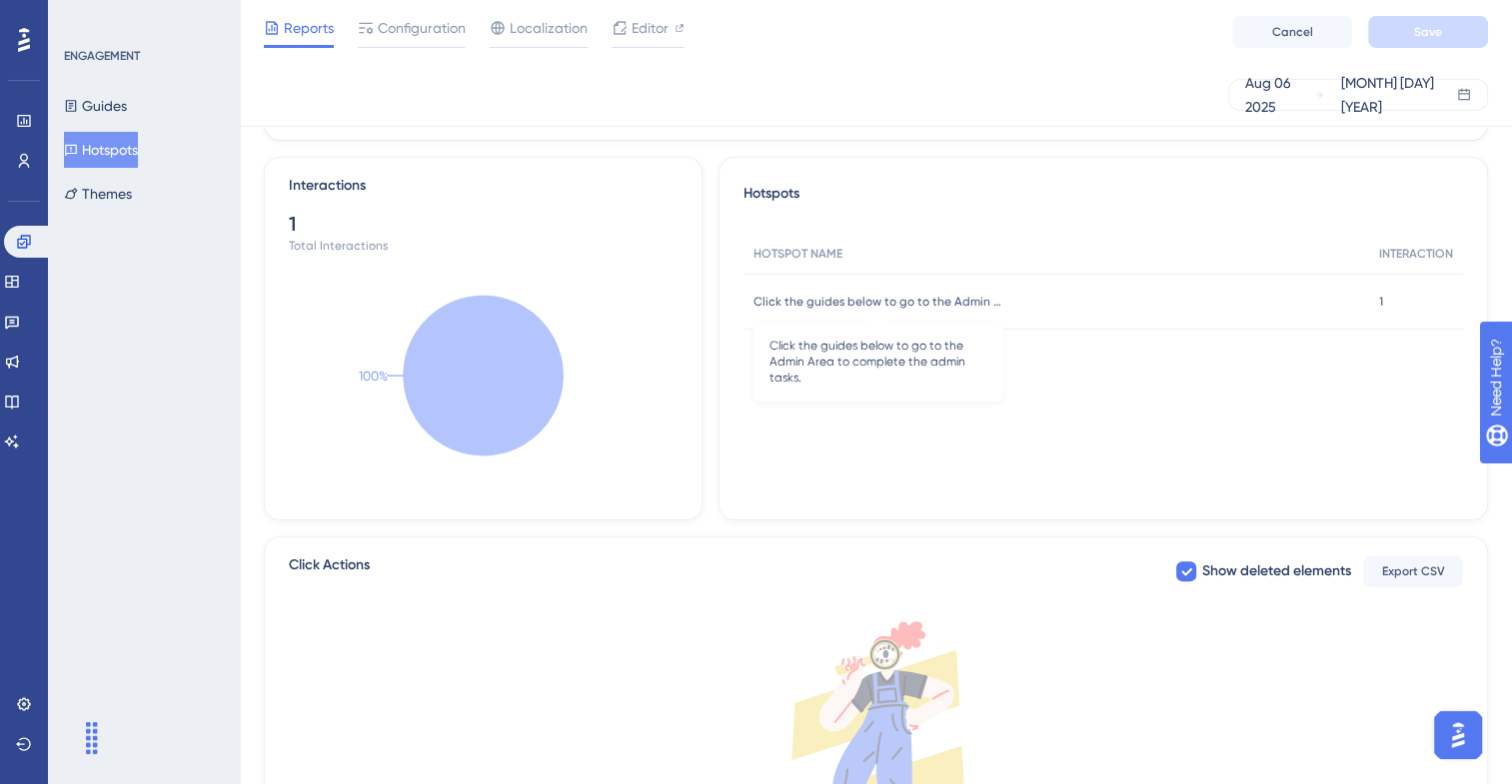 click on "Click the guides below to go to the Admin Area to complete the admin tasks." at bounding box center [878, 302] 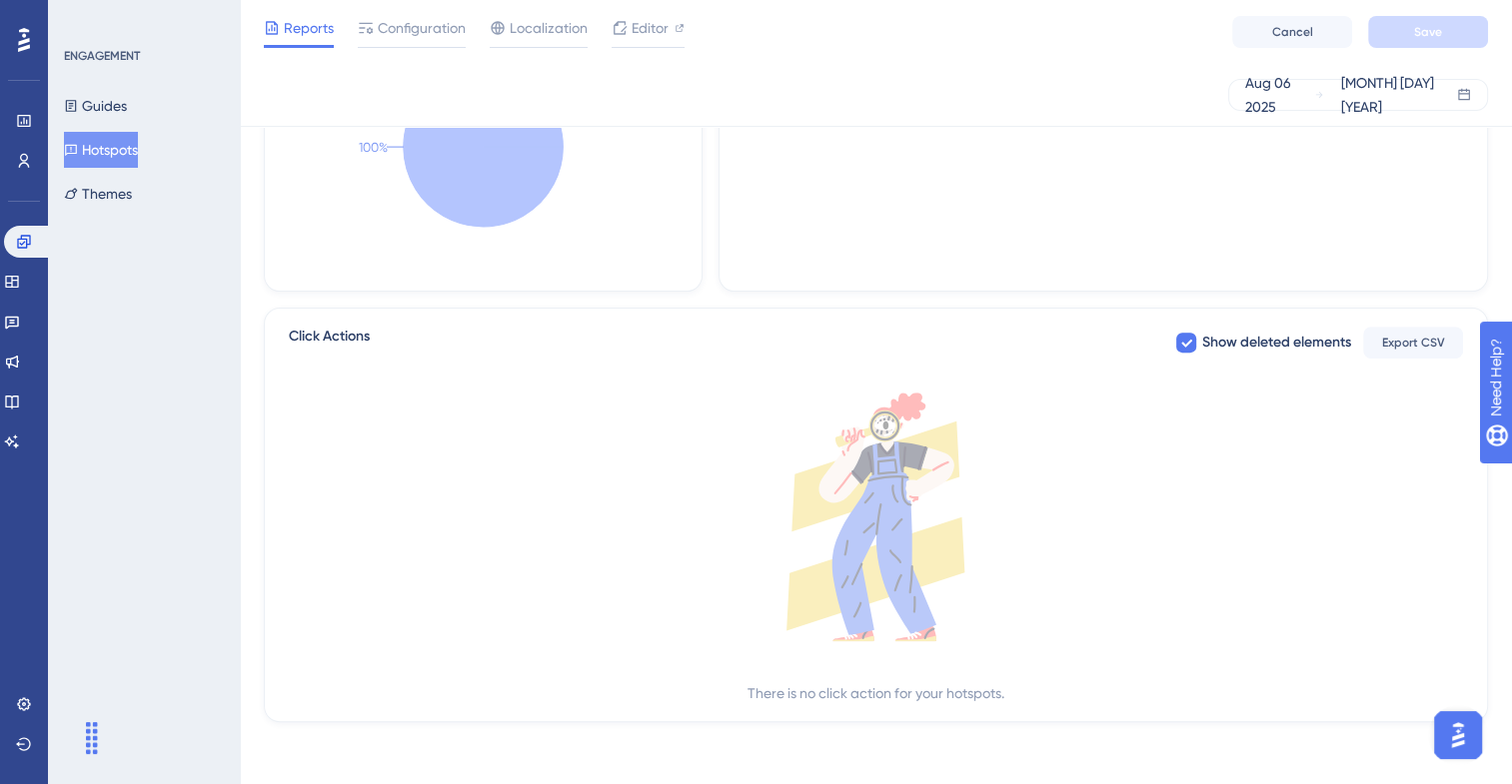 scroll, scrollTop: 630, scrollLeft: 0, axis: vertical 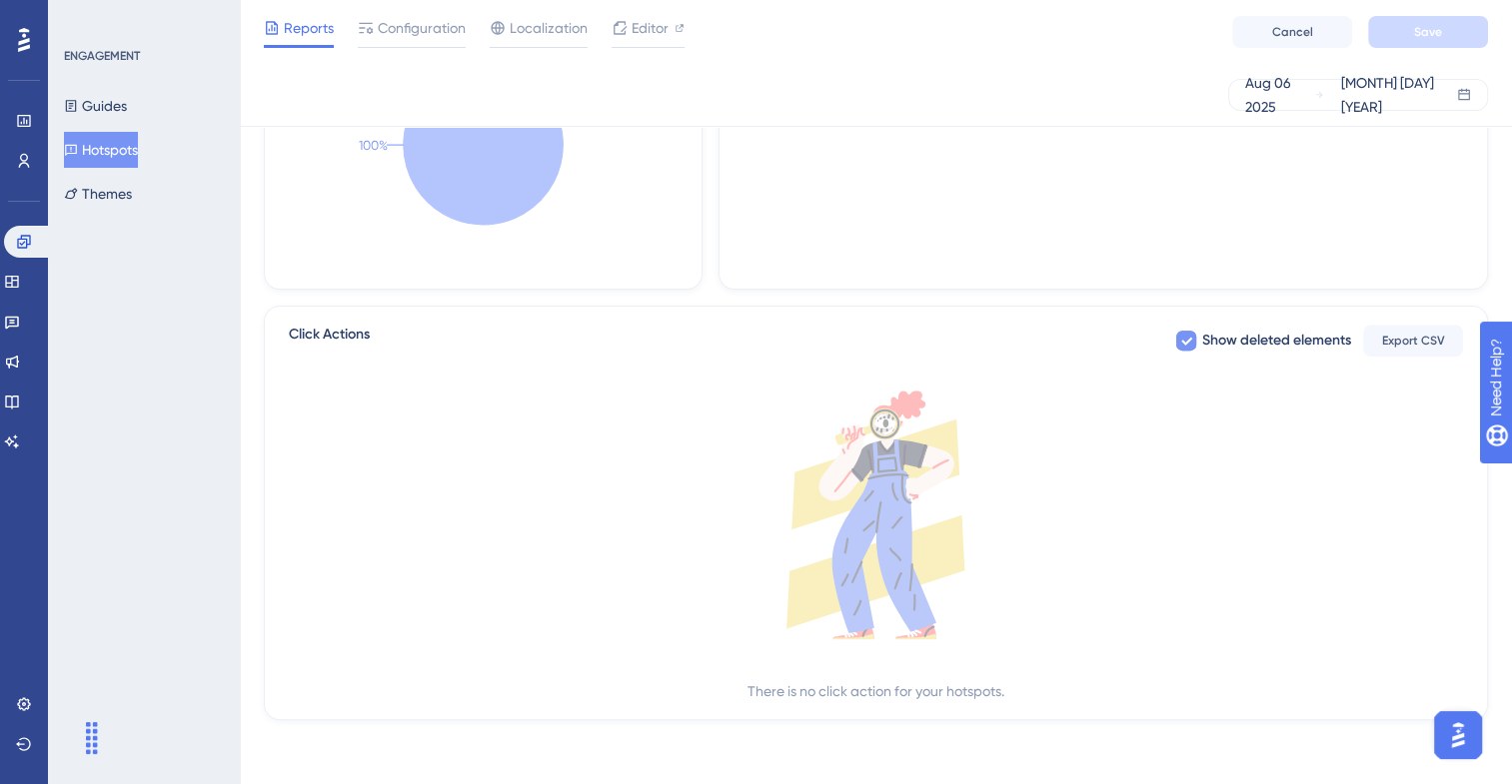 click 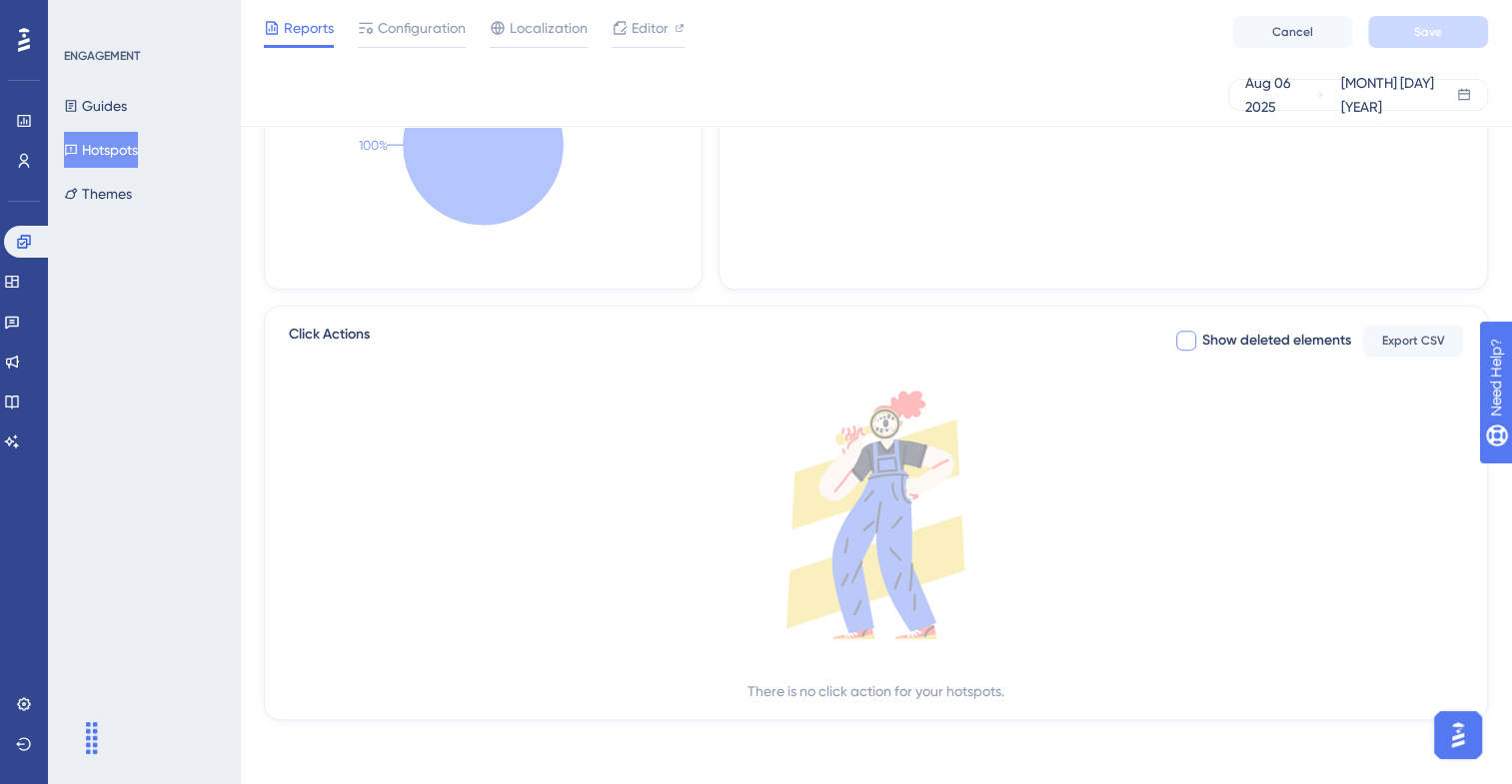 click at bounding box center [1186, 341] 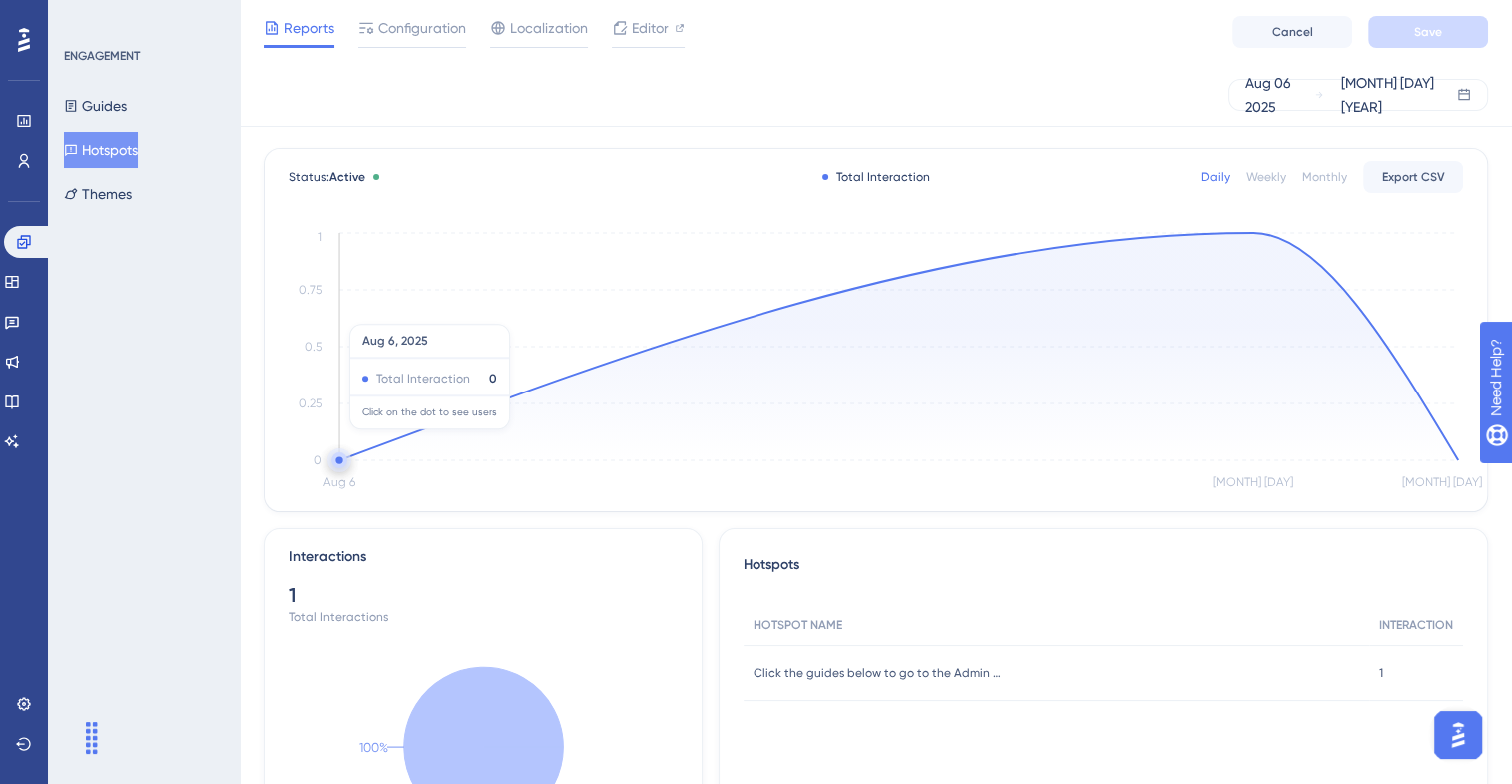 scroll, scrollTop: 0, scrollLeft: 0, axis: both 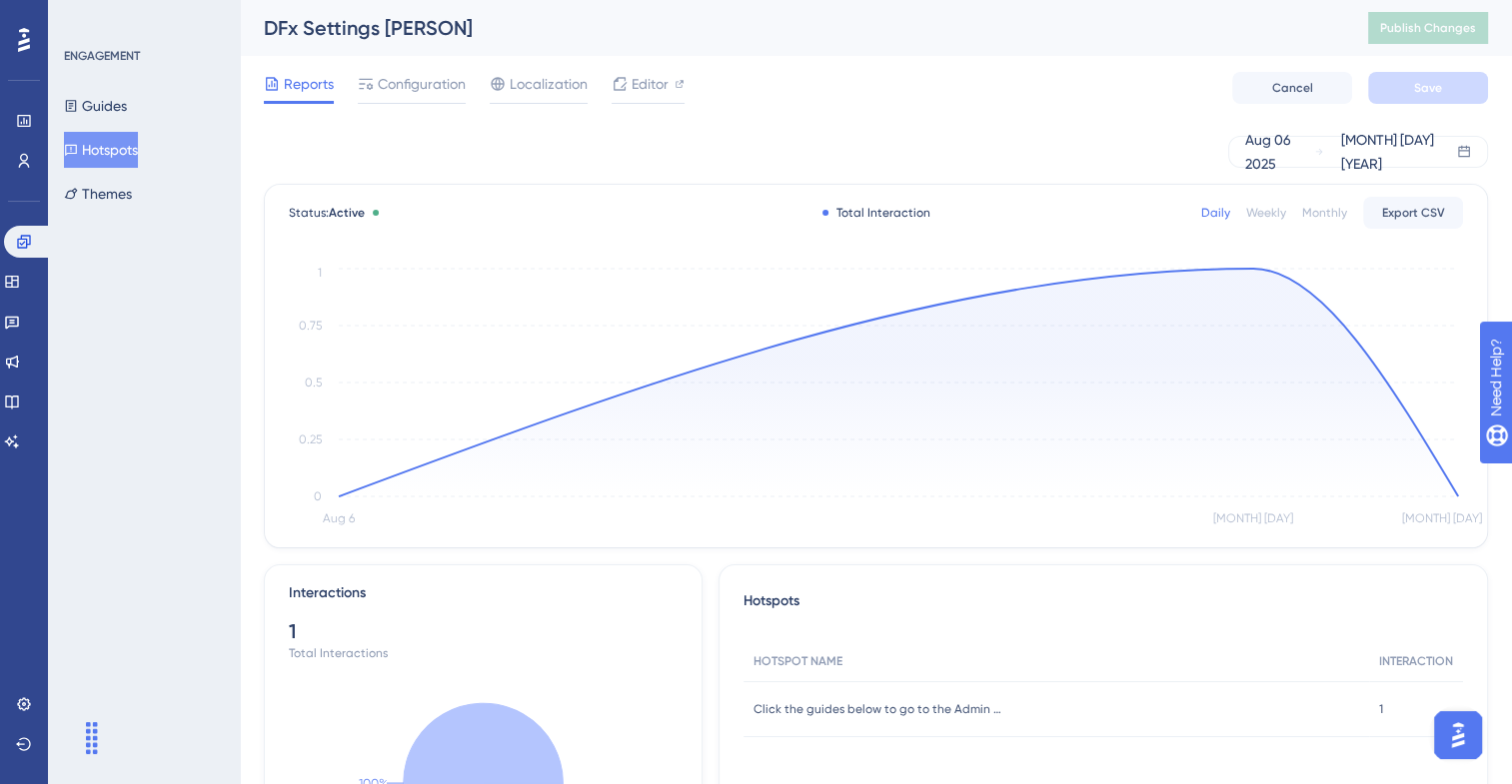 click on "Hotspots" at bounding box center (101, 150) 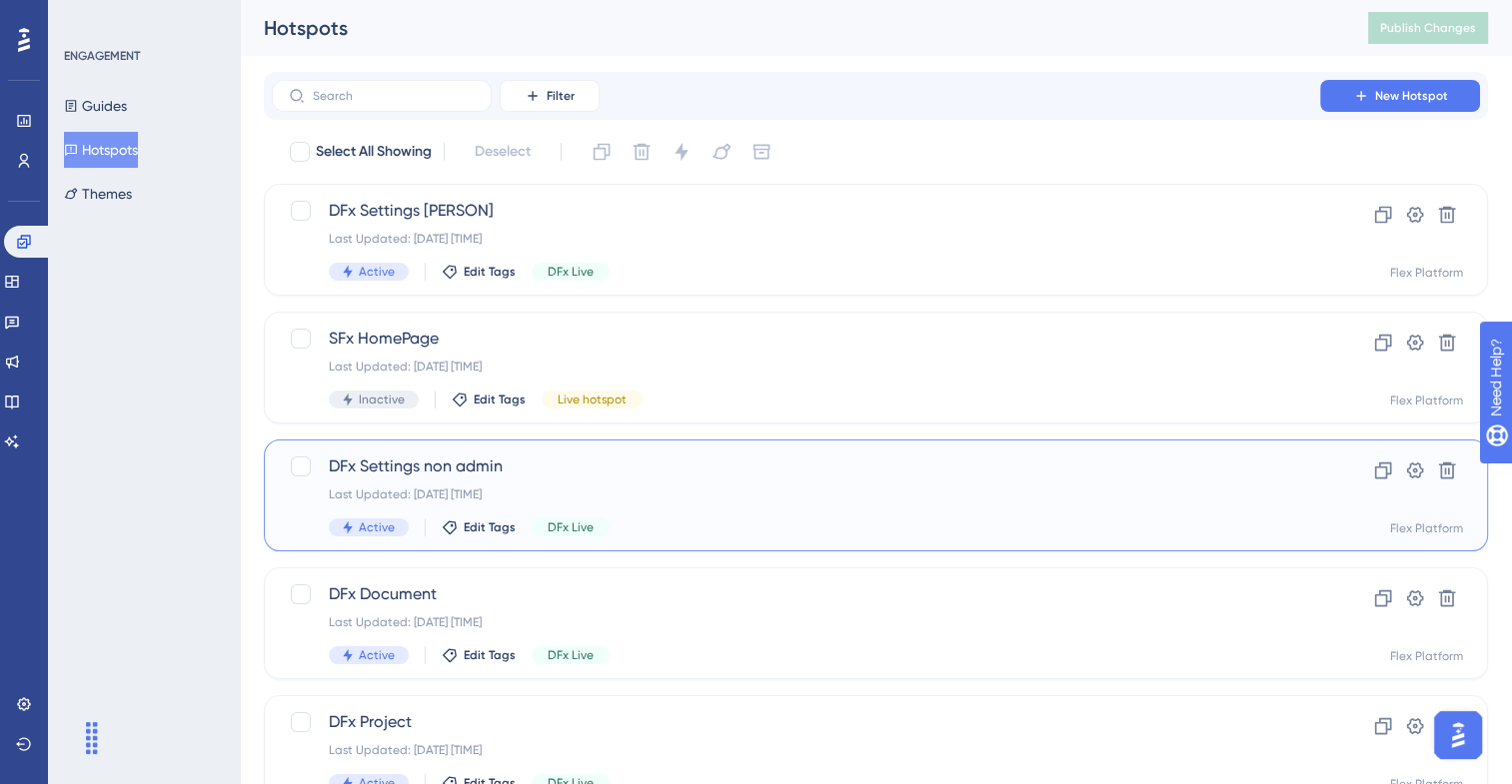 click on "DFx Settings non admin" at bounding box center [795, 466] 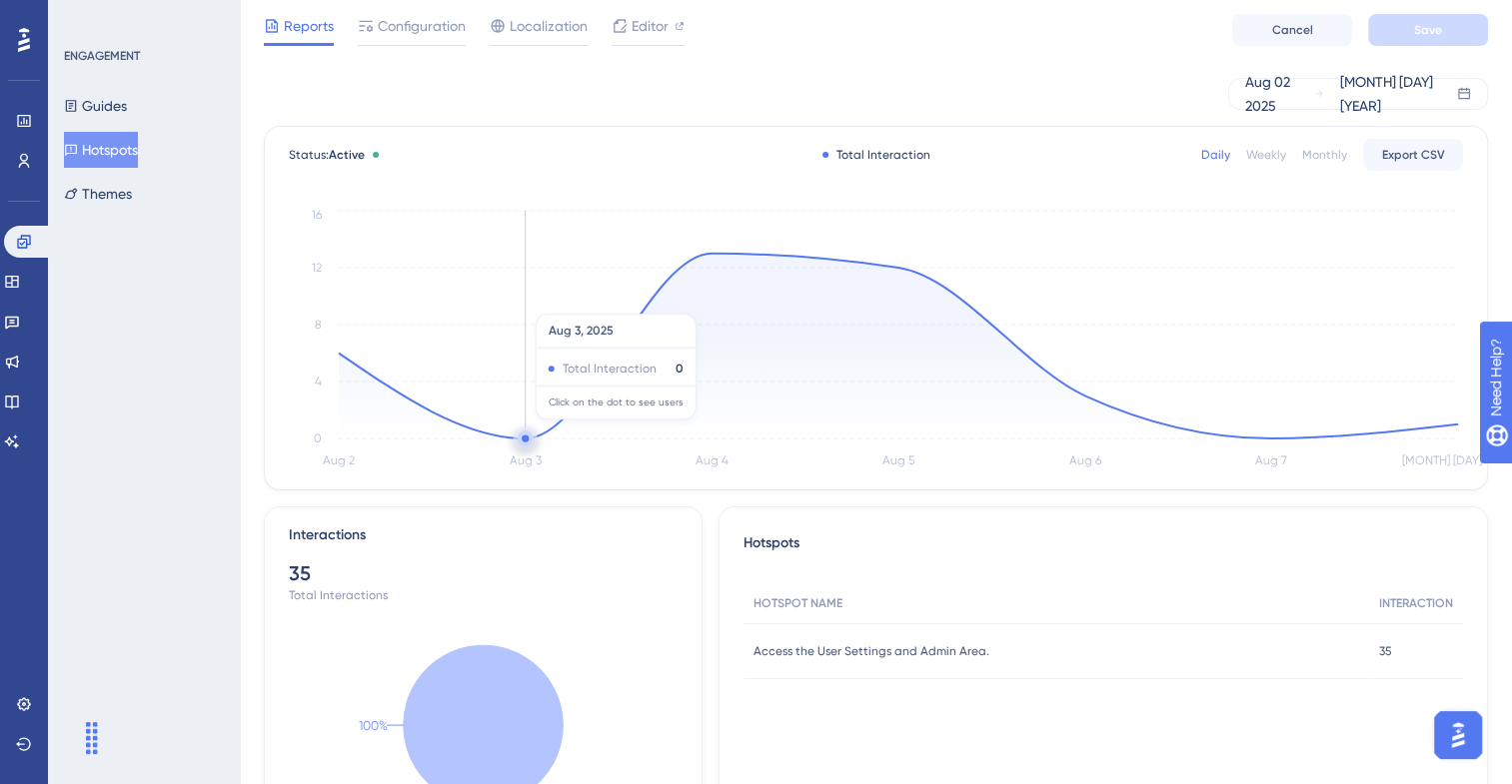 scroll, scrollTop: 0, scrollLeft: 0, axis: both 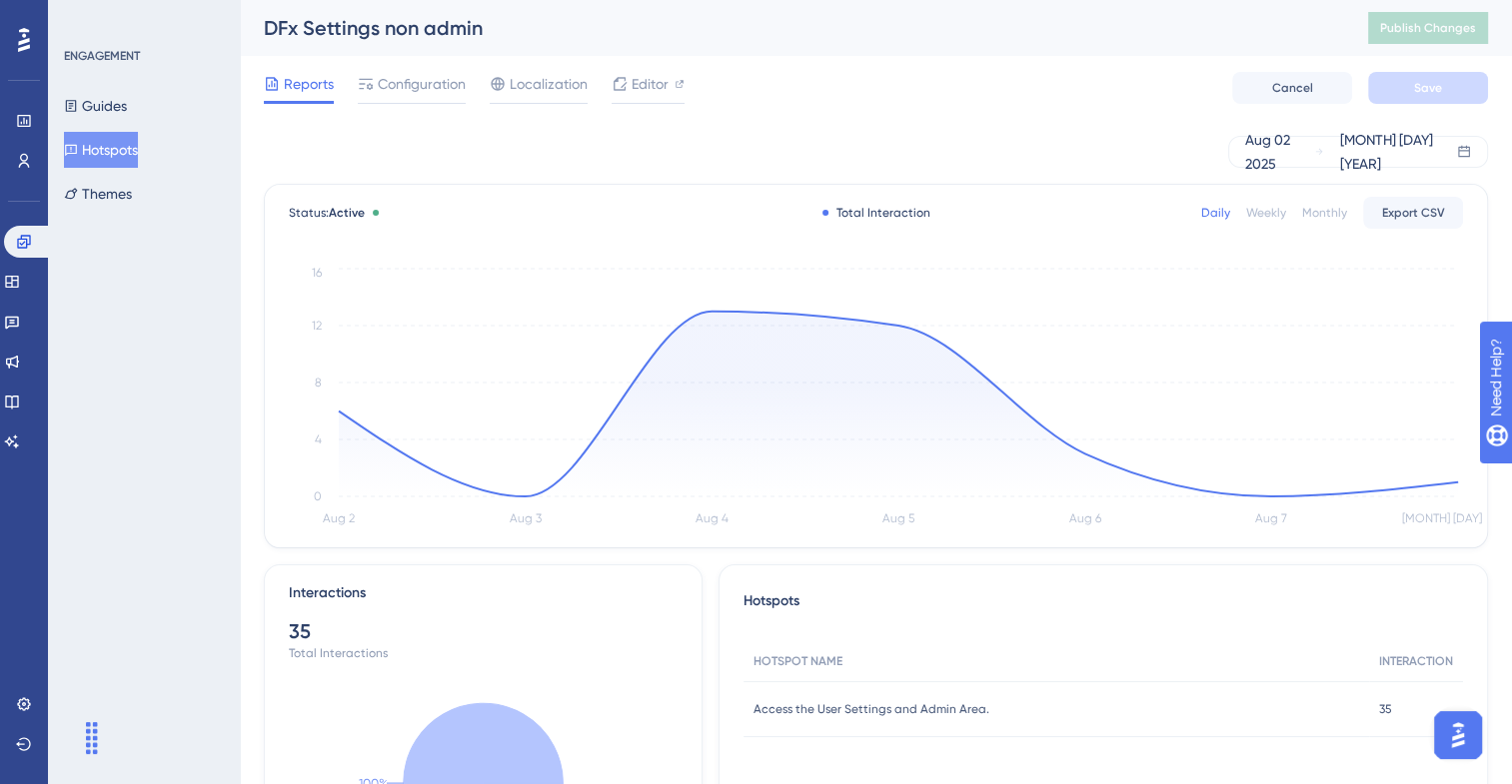 click on "Hotspots" at bounding box center [101, 150] 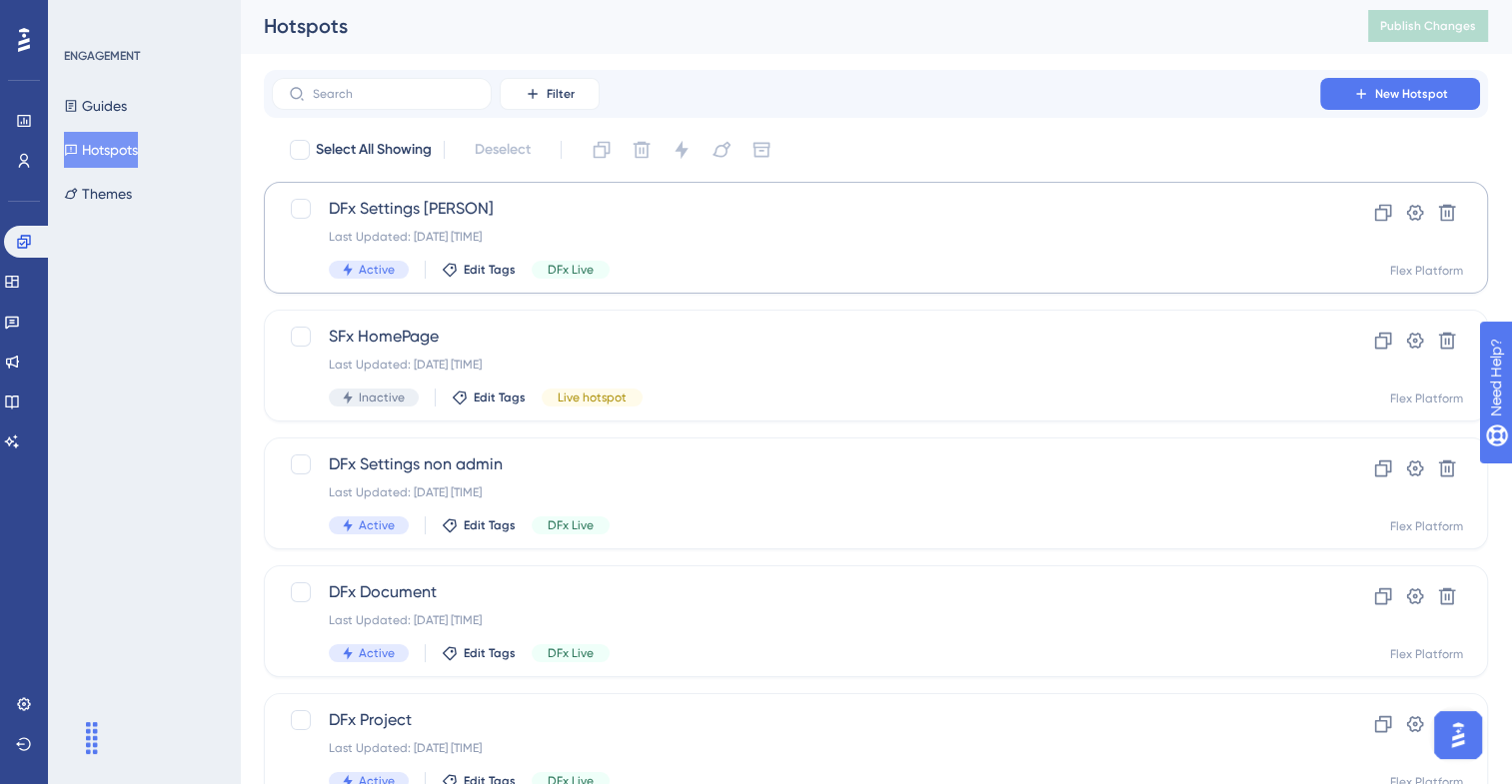 scroll, scrollTop: 0, scrollLeft: 0, axis: both 